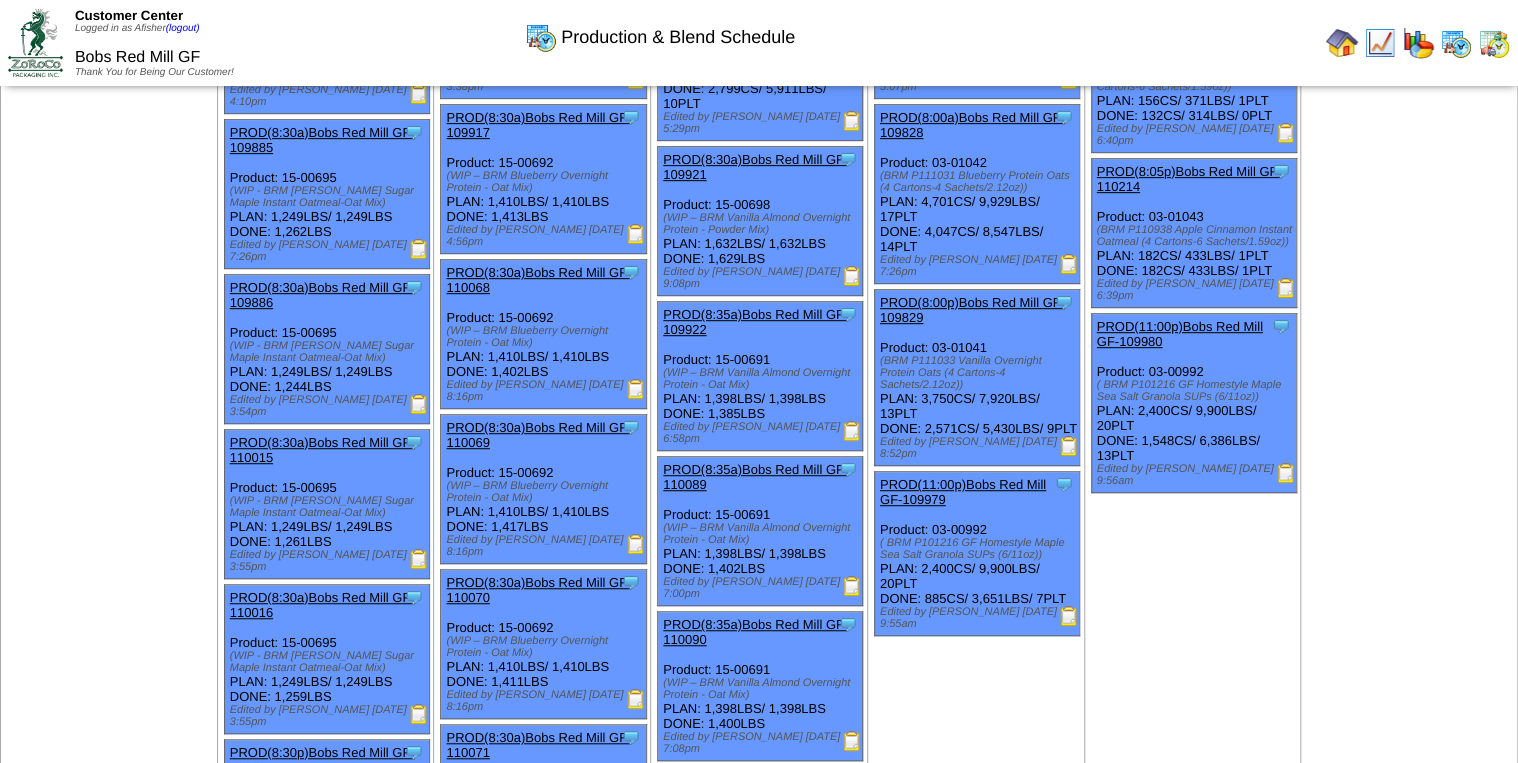 scroll, scrollTop: 240, scrollLeft: 0, axis: vertical 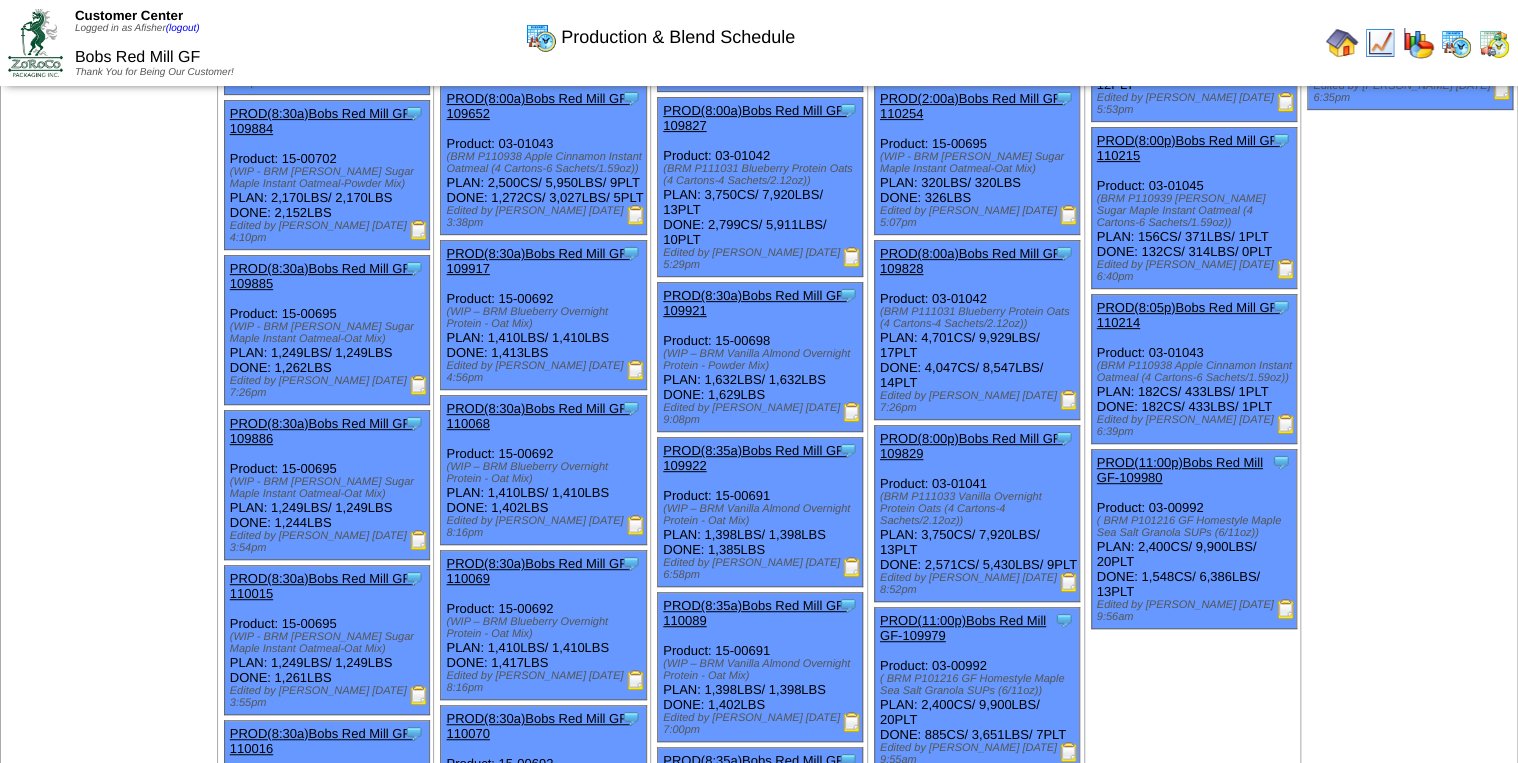 click at bounding box center (1380, 43) 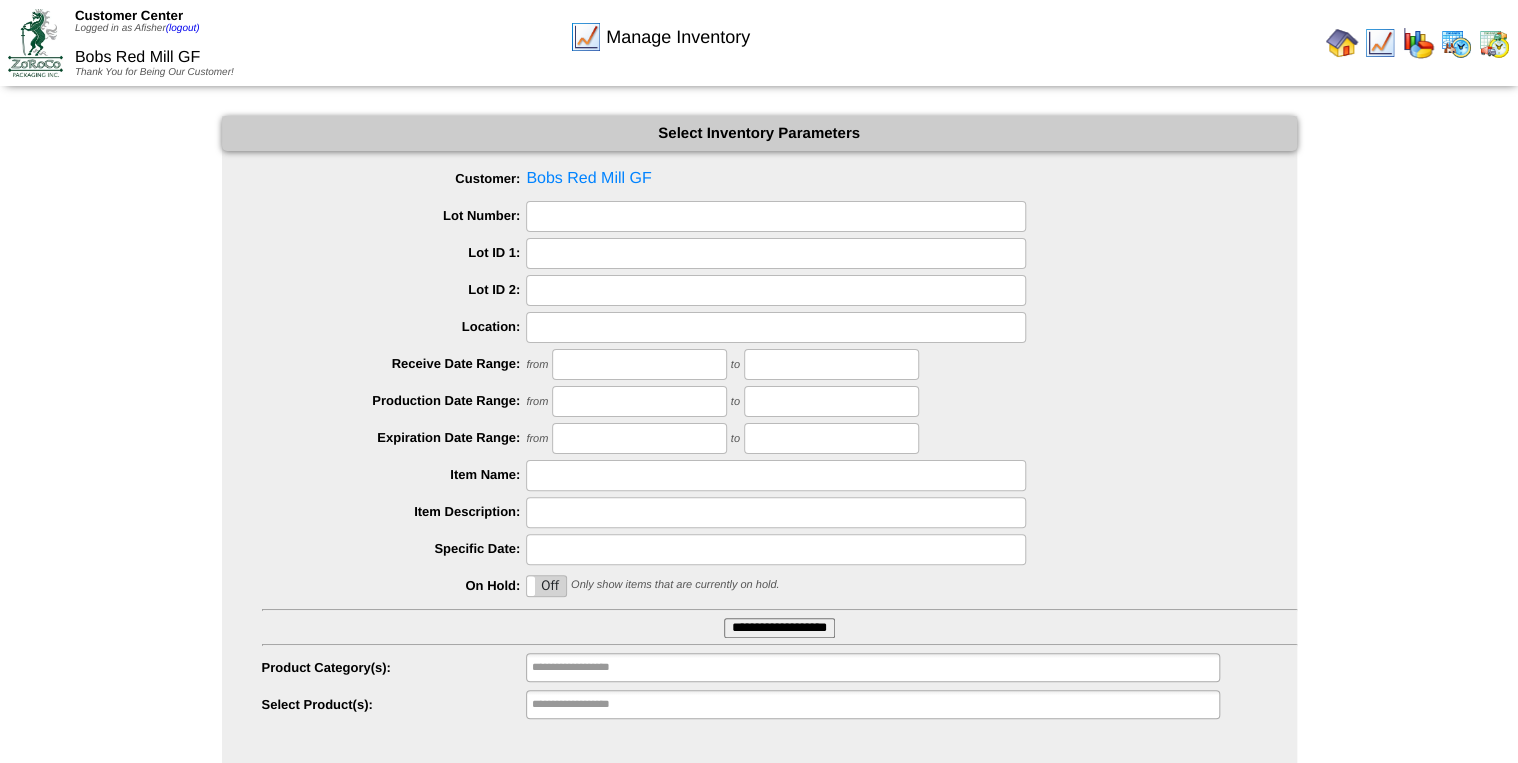 scroll, scrollTop: 29, scrollLeft: 0, axis: vertical 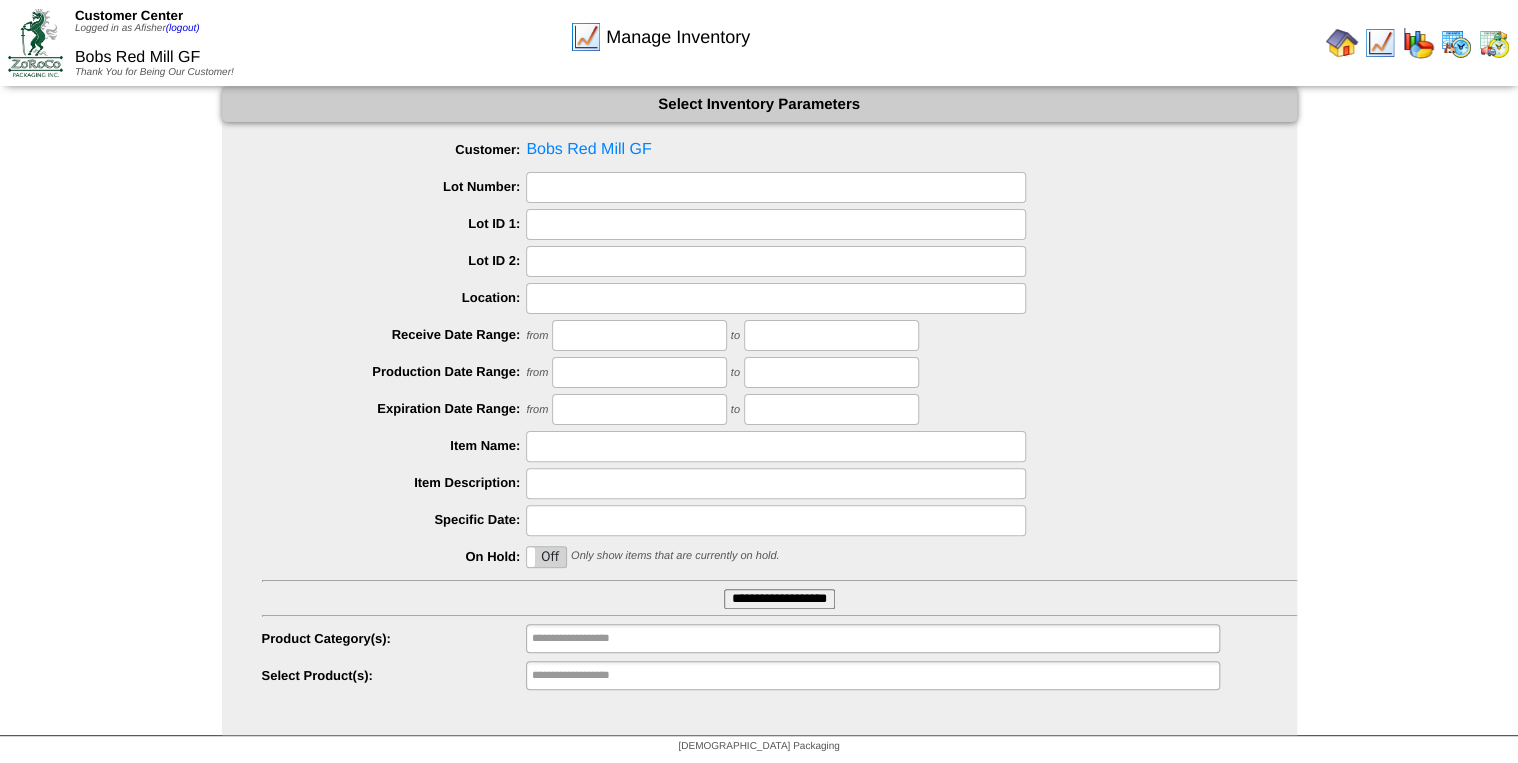 click at bounding box center [1342, 43] 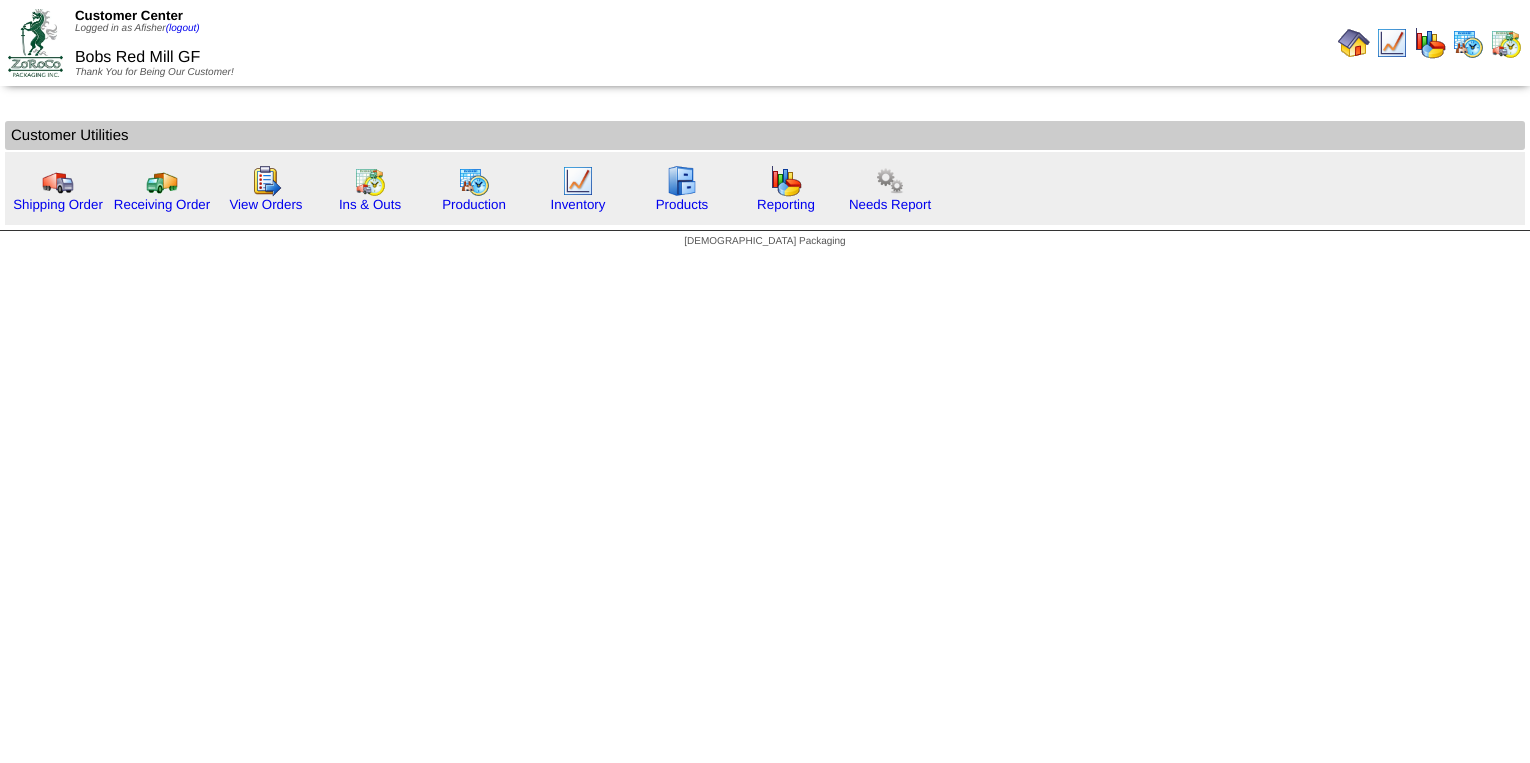 scroll, scrollTop: 0, scrollLeft: 0, axis: both 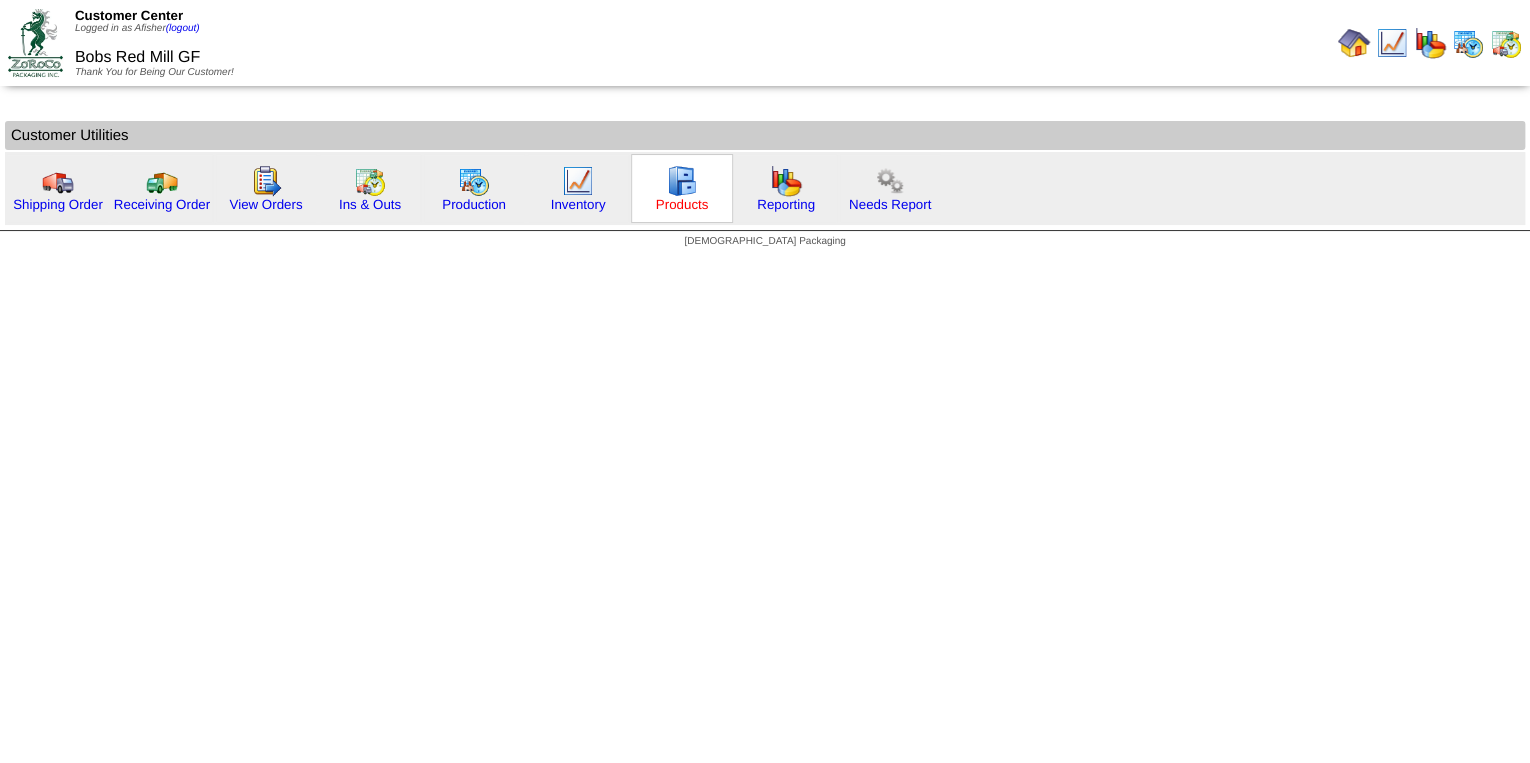 click on "Products" at bounding box center (682, 204) 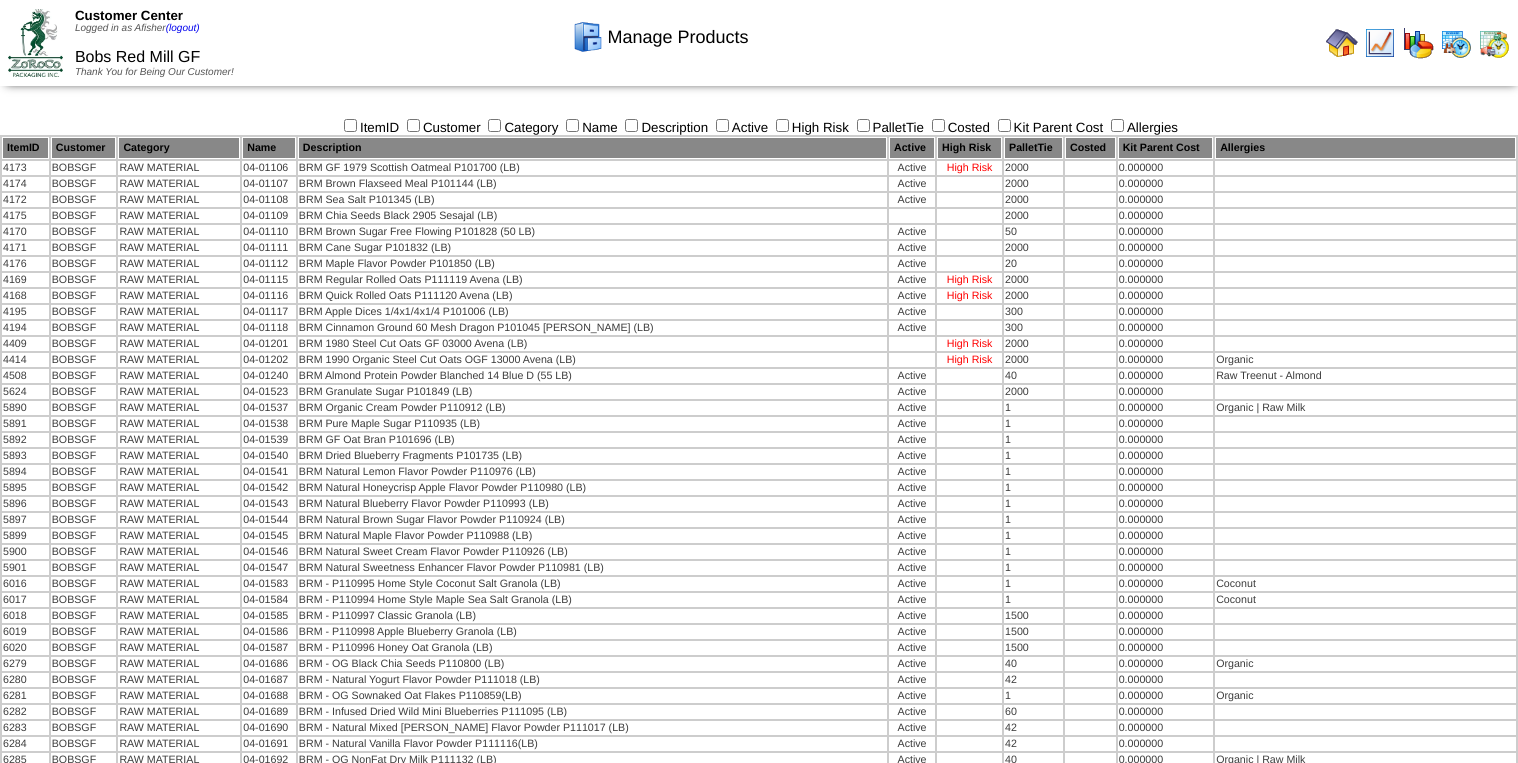 scroll, scrollTop: 0, scrollLeft: 0, axis: both 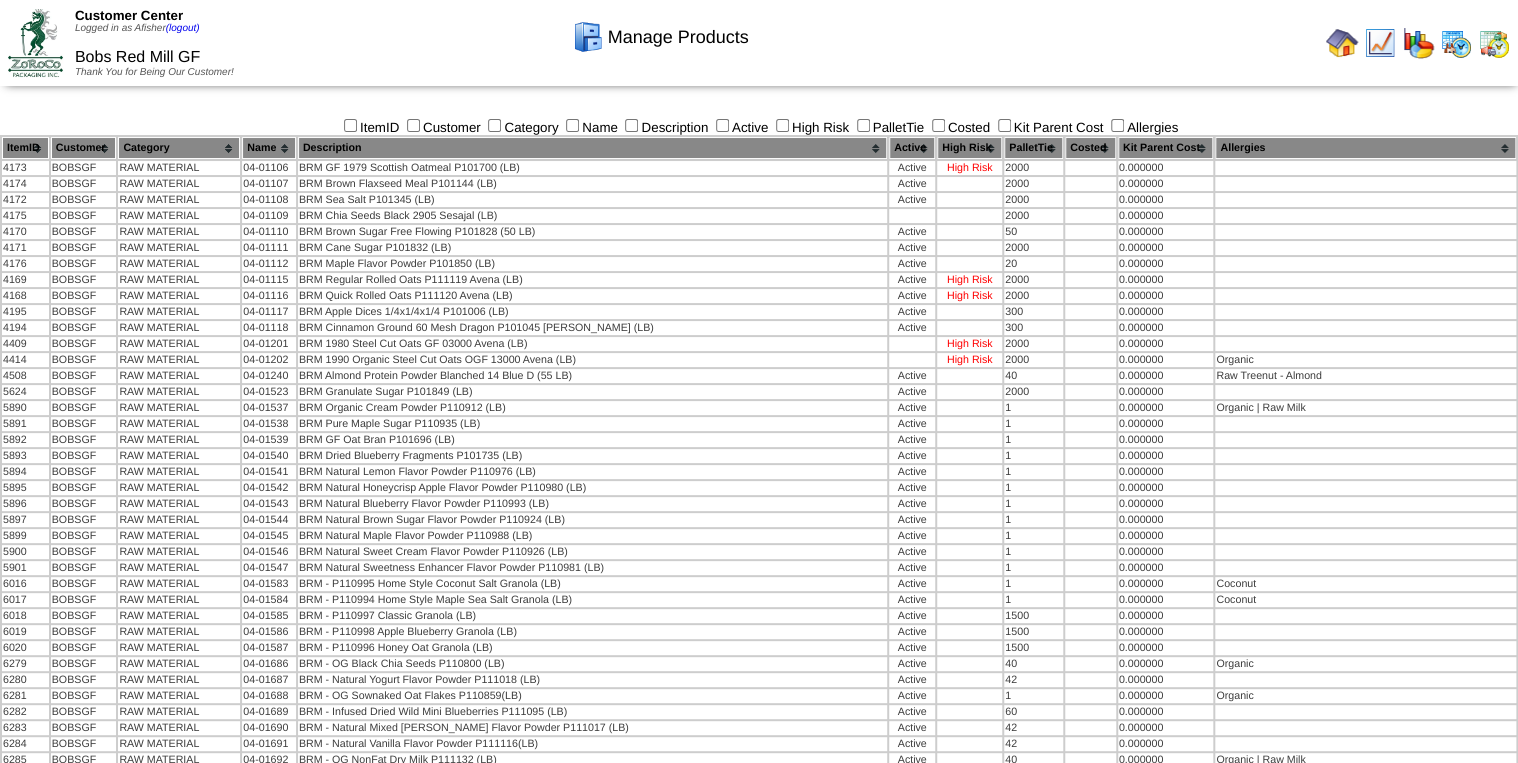 click at bounding box center (1342, 43) 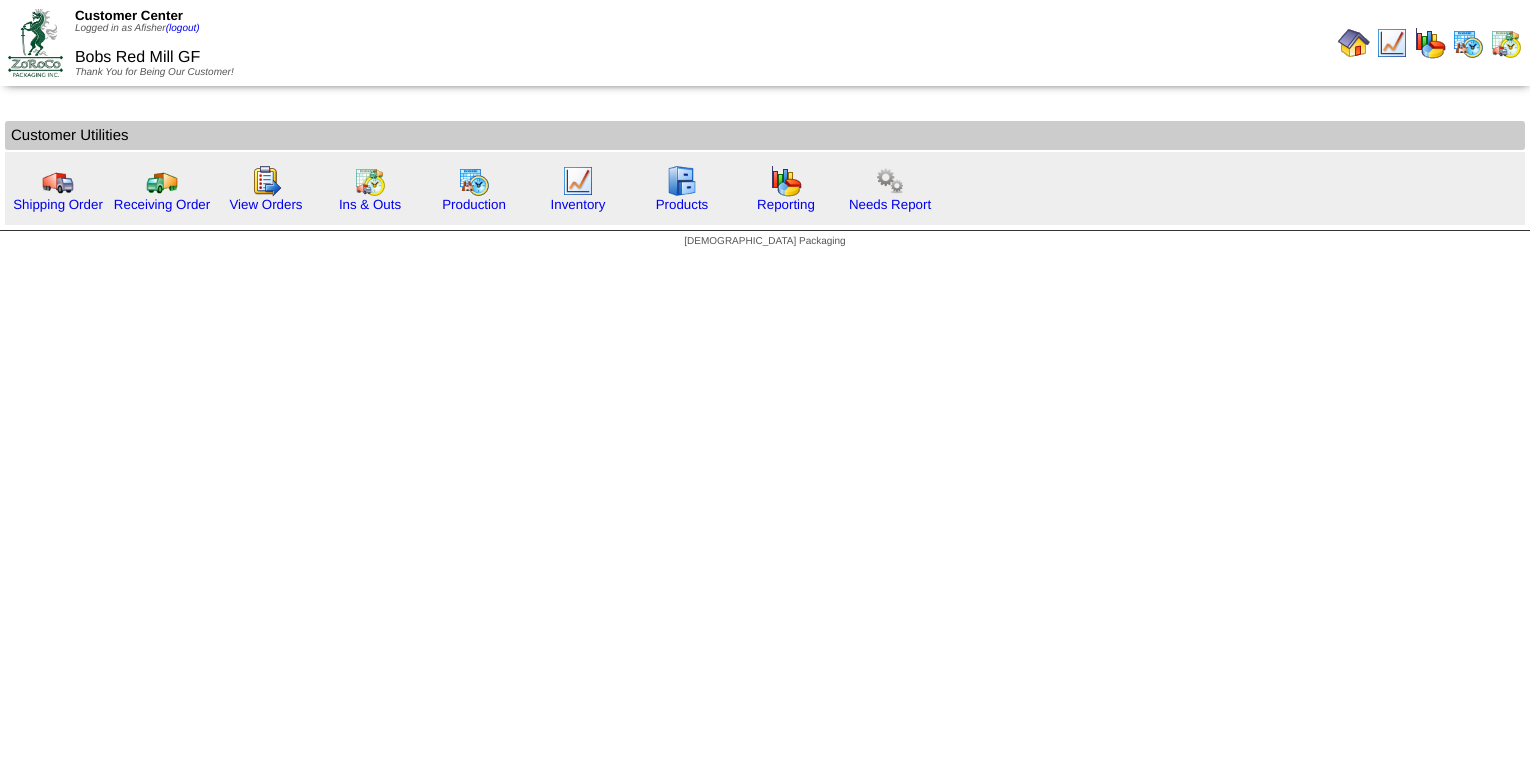 scroll, scrollTop: 0, scrollLeft: 0, axis: both 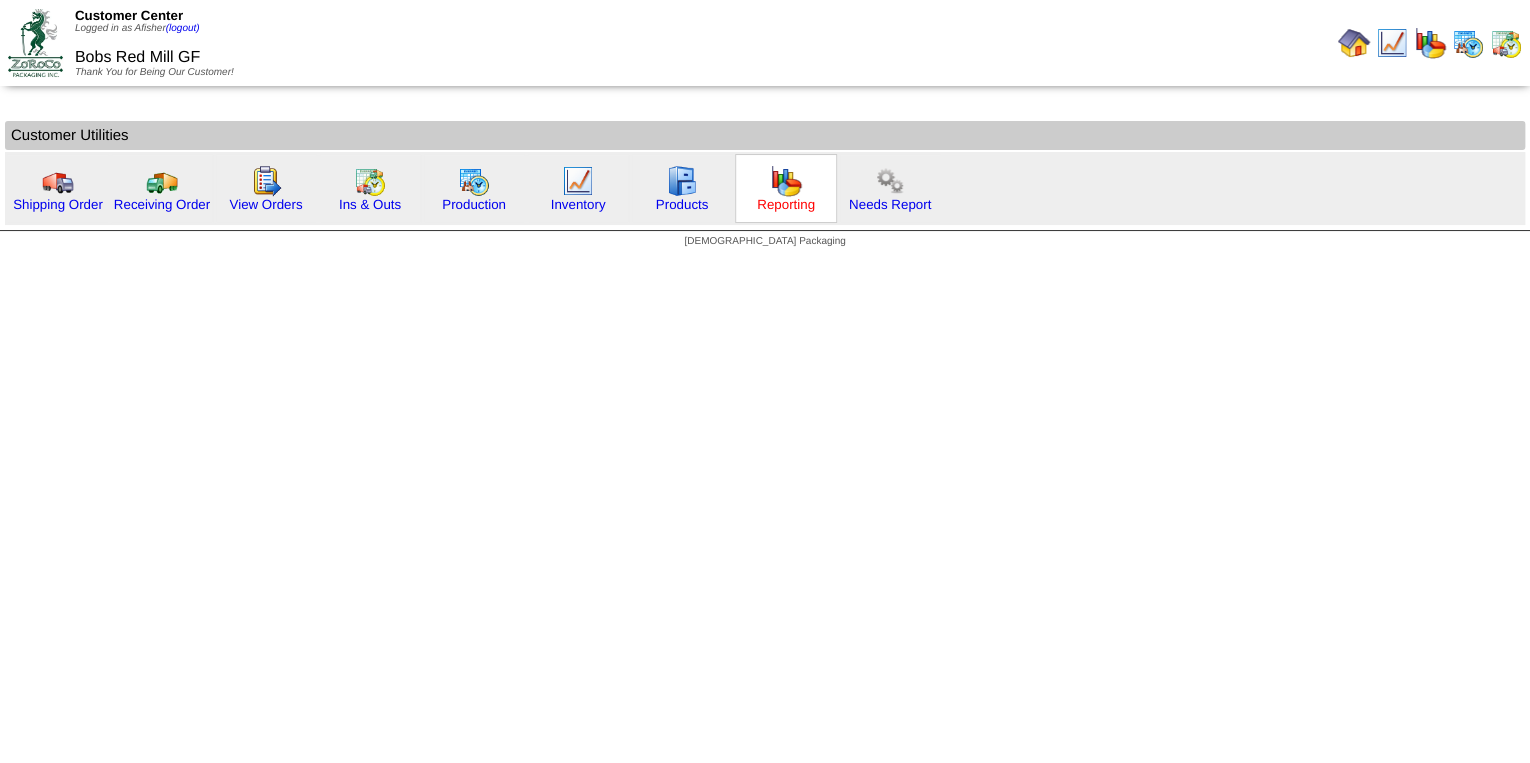 click on "Reporting" at bounding box center (786, 204) 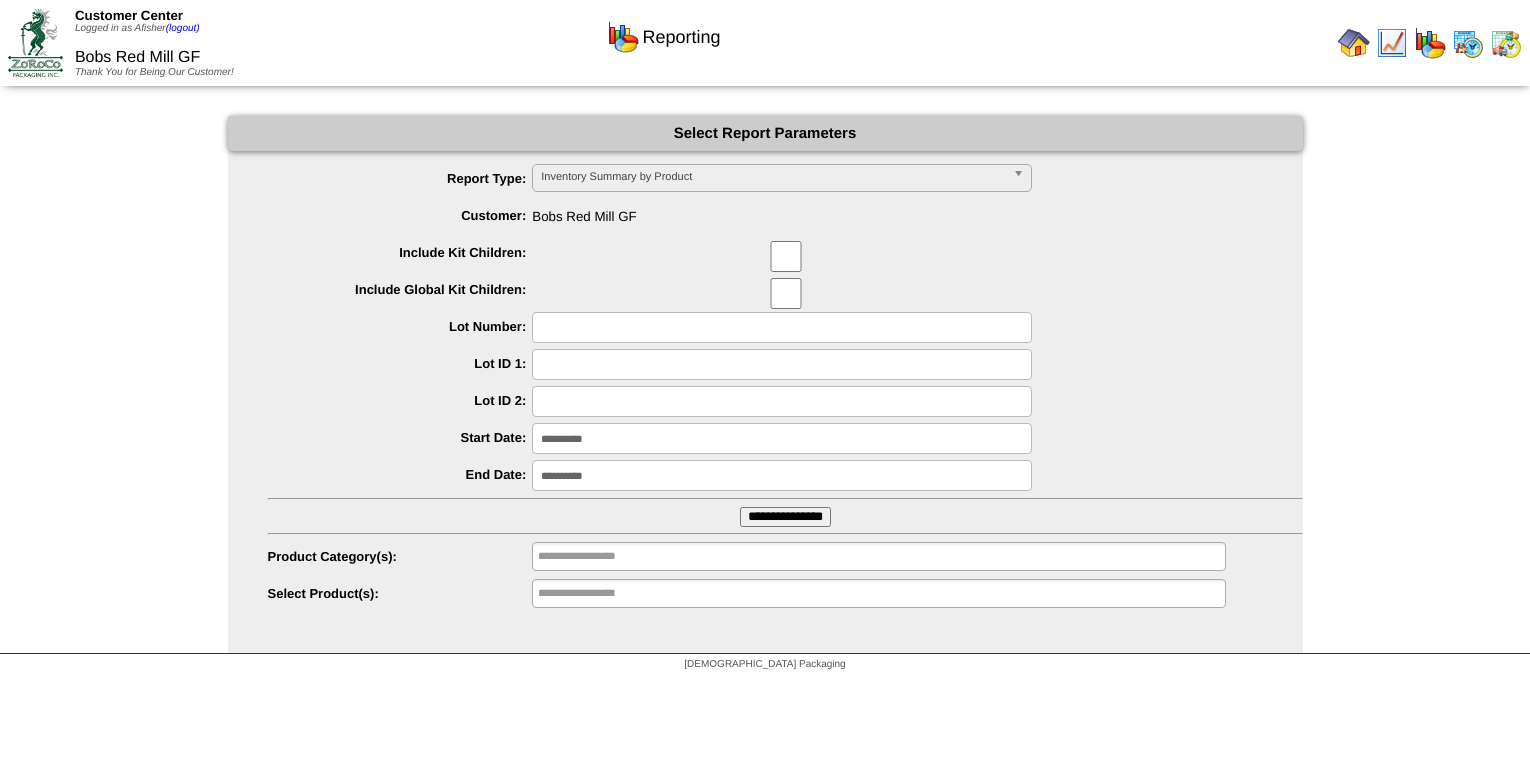 scroll, scrollTop: 0, scrollLeft: 0, axis: both 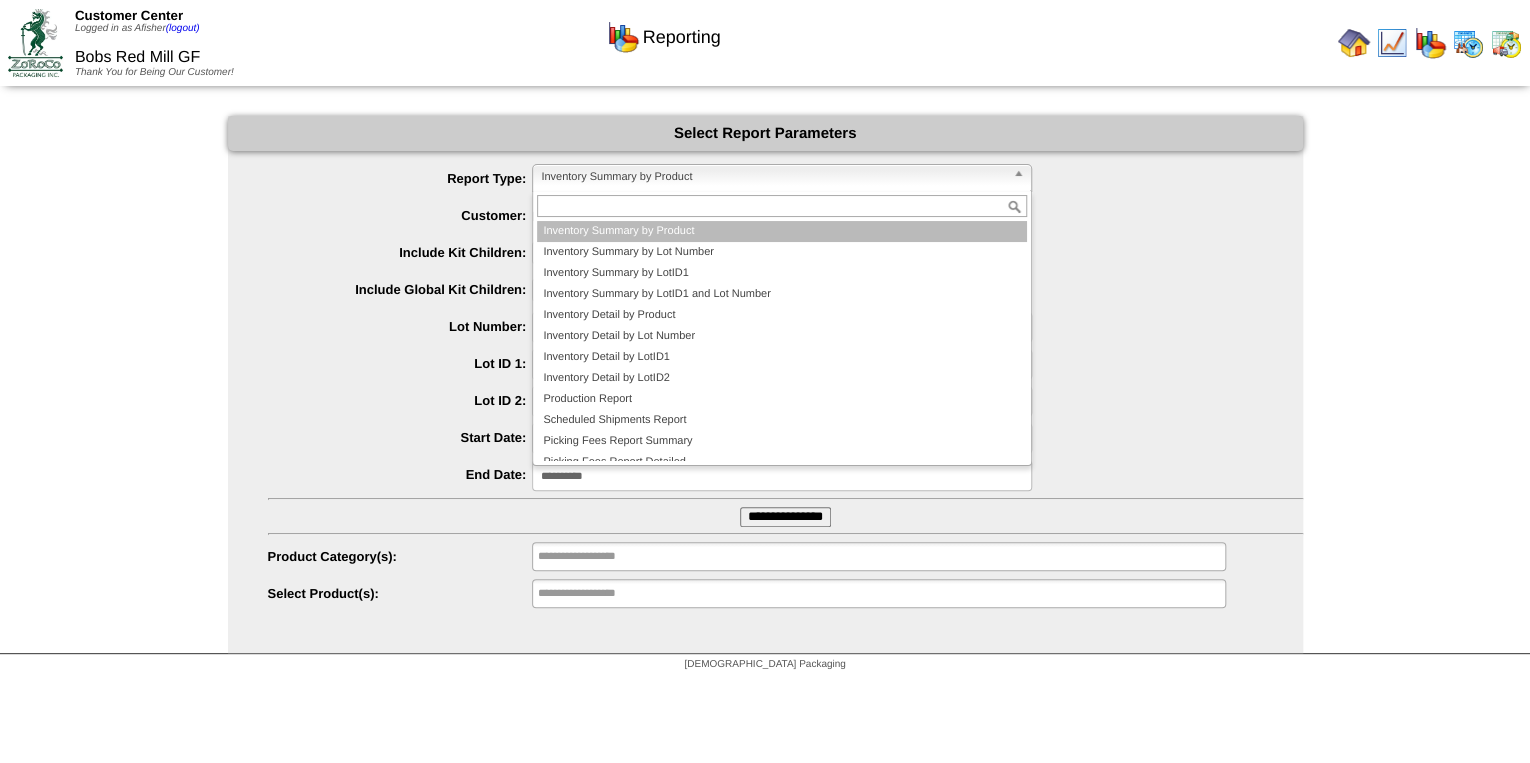 click on "Inventory Summary by Product" at bounding box center [773, 177] 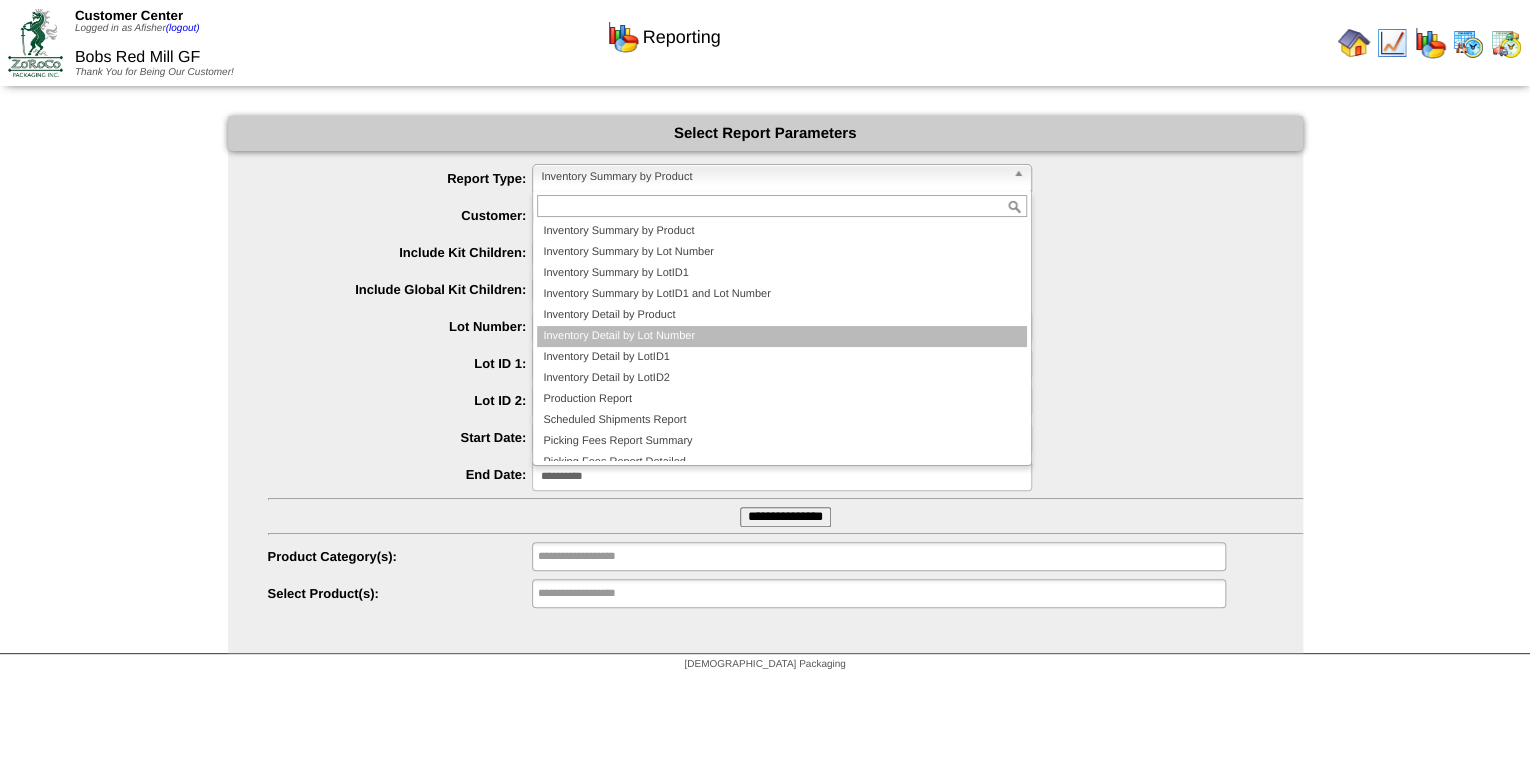 scroll, scrollTop: 32, scrollLeft: 0, axis: vertical 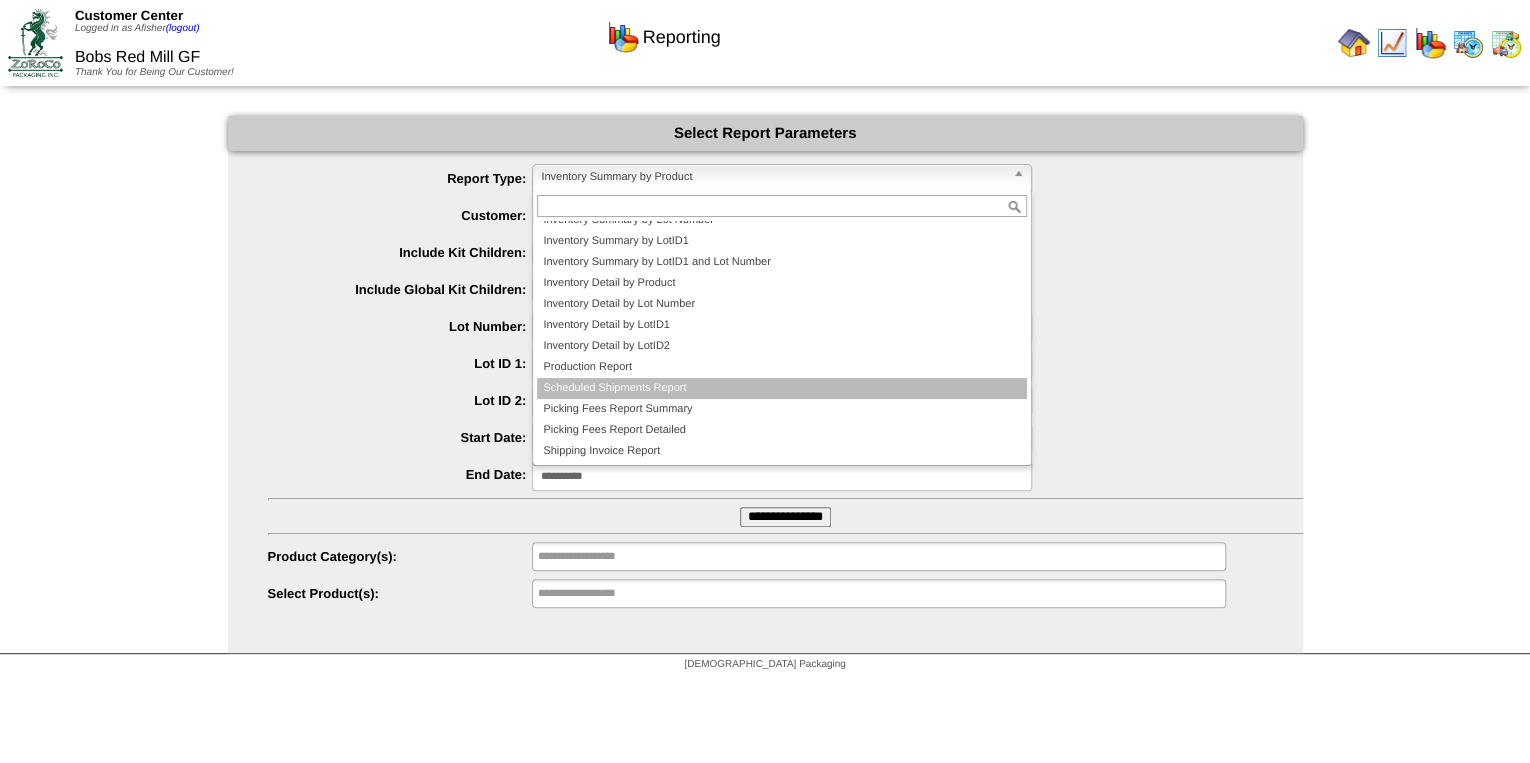 click on "Scheduled Shipments Report" at bounding box center [782, 388] 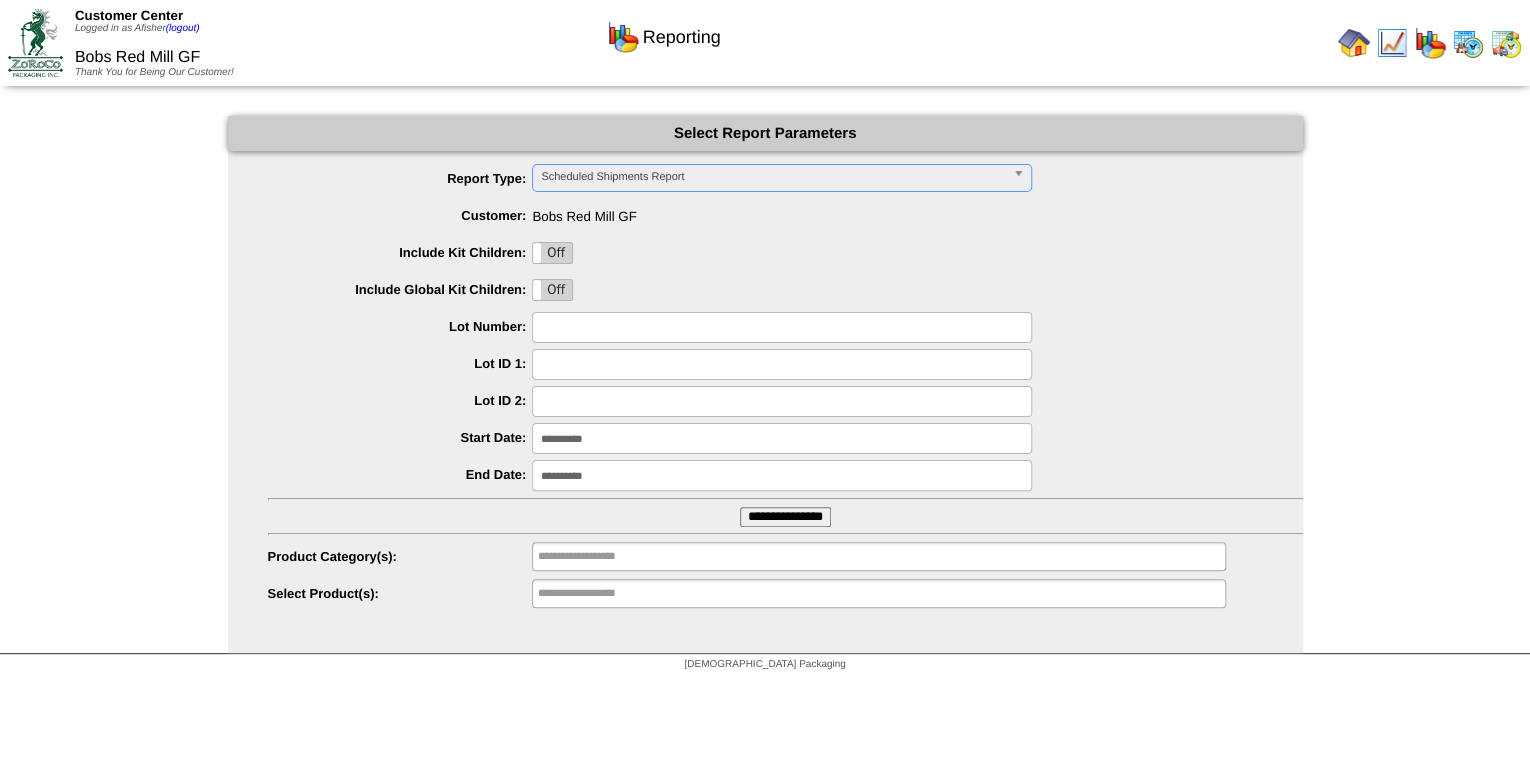 click on "**********" at bounding box center (785, 517) 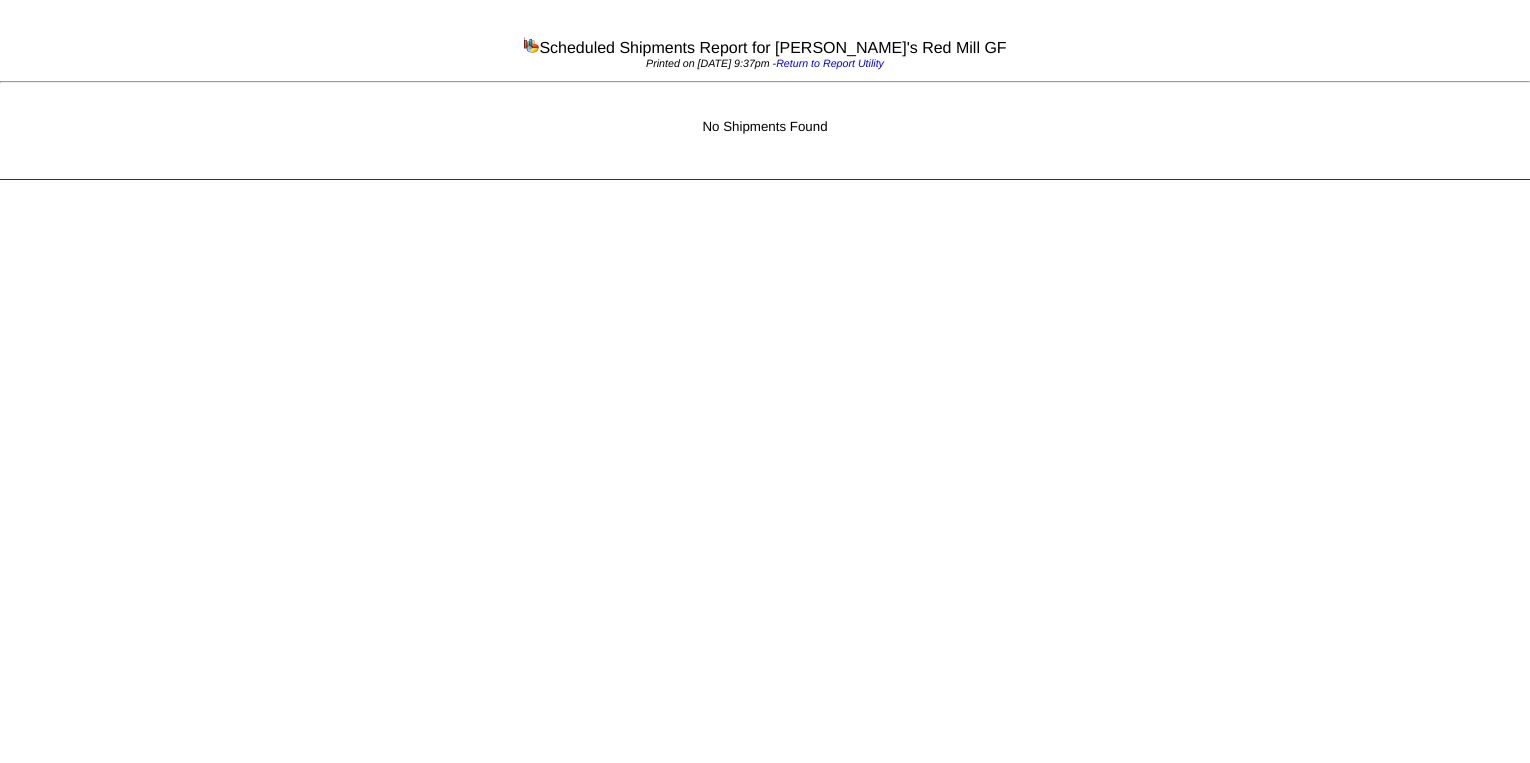 scroll, scrollTop: 0, scrollLeft: 0, axis: both 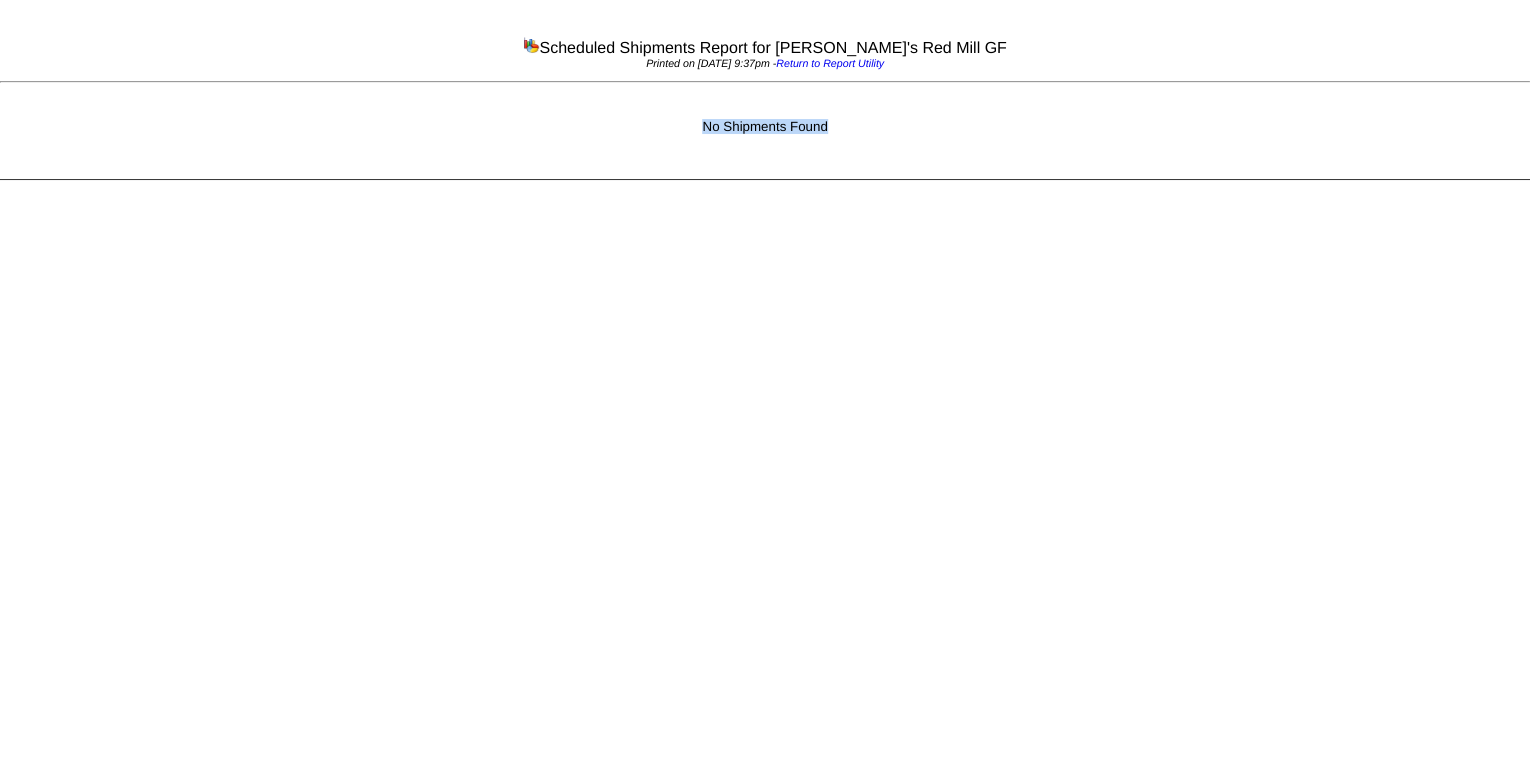 drag, startPoint x: 689, startPoint y: 123, endPoint x: 913, endPoint y: 123, distance: 224 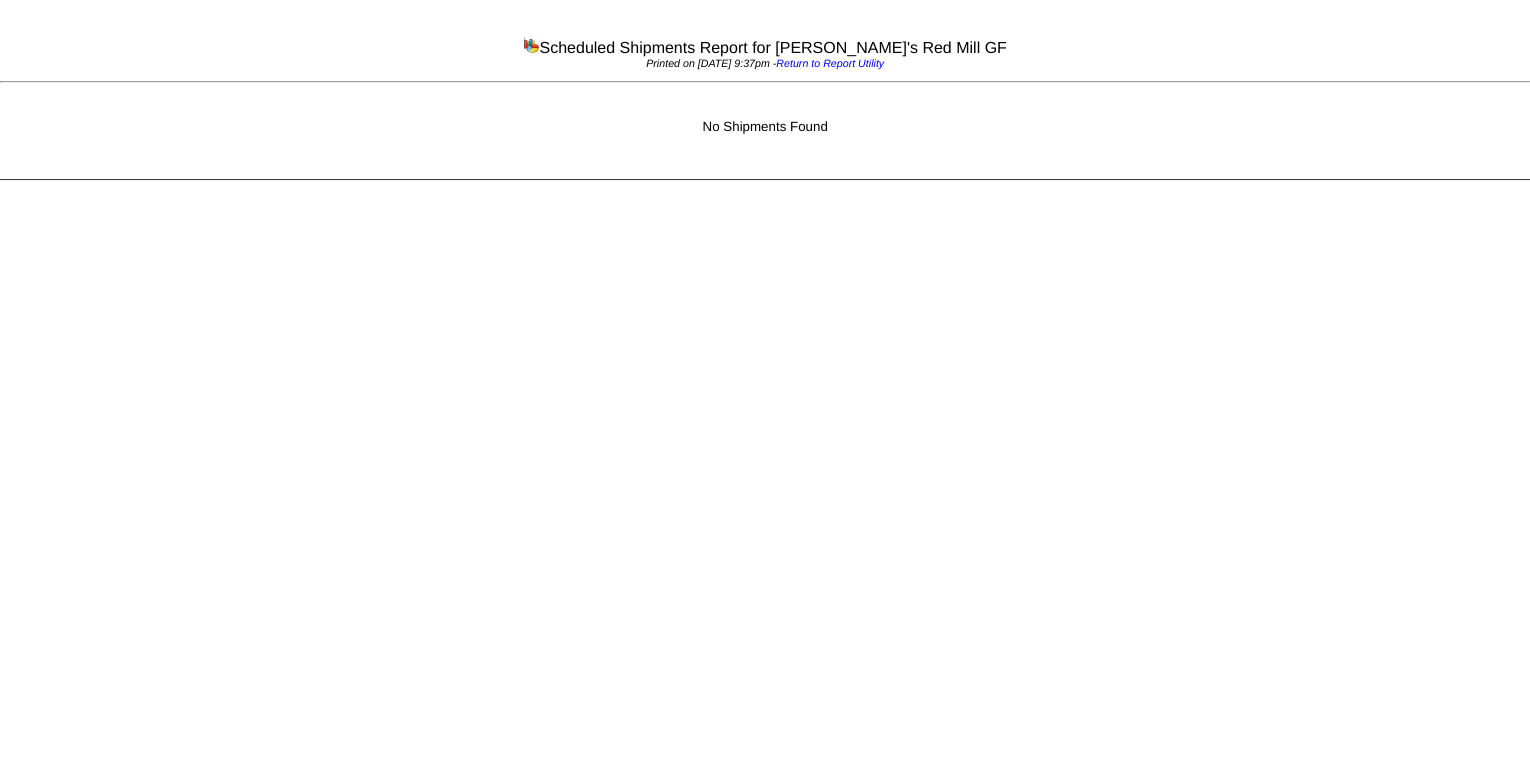 click on "Scheduled Shipments Report for Bob's Red Mill GF
Printed on 07/01/2025 at 9:37pm -  Return to Report Utility
No Shipments Found" at bounding box center (765, 92) 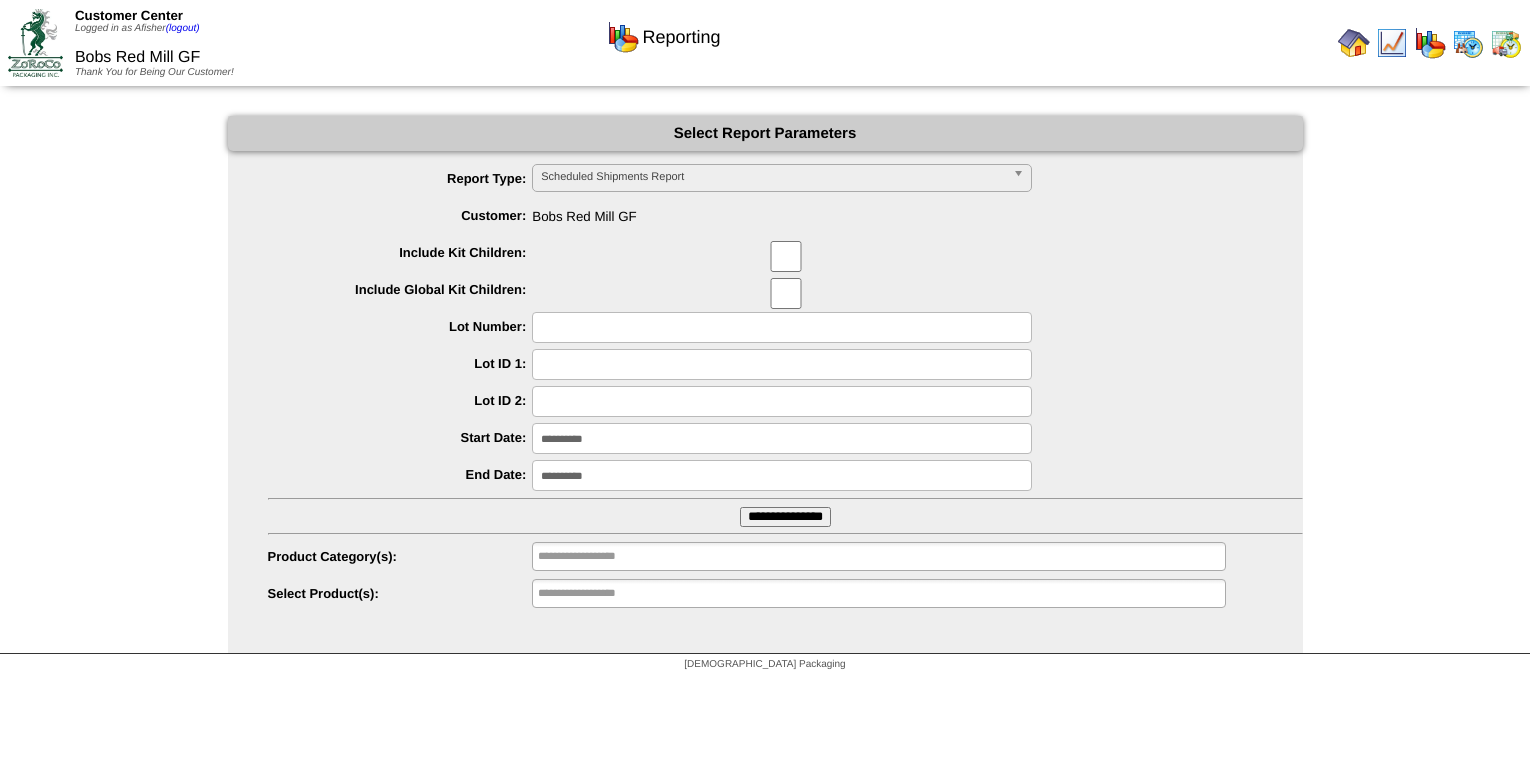 scroll, scrollTop: 0, scrollLeft: 0, axis: both 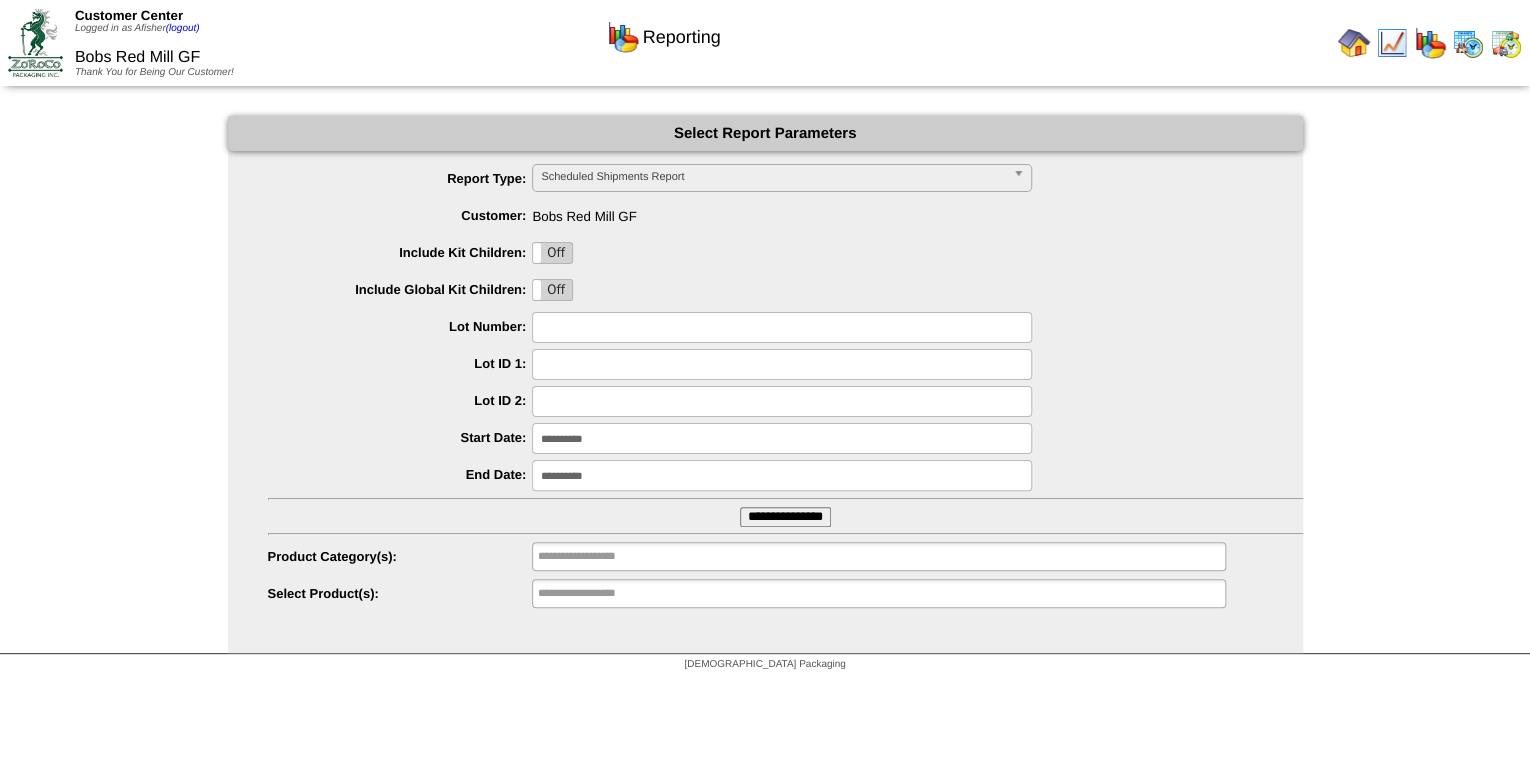 click on "Scheduled Shipments Report" at bounding box center (773, 177) 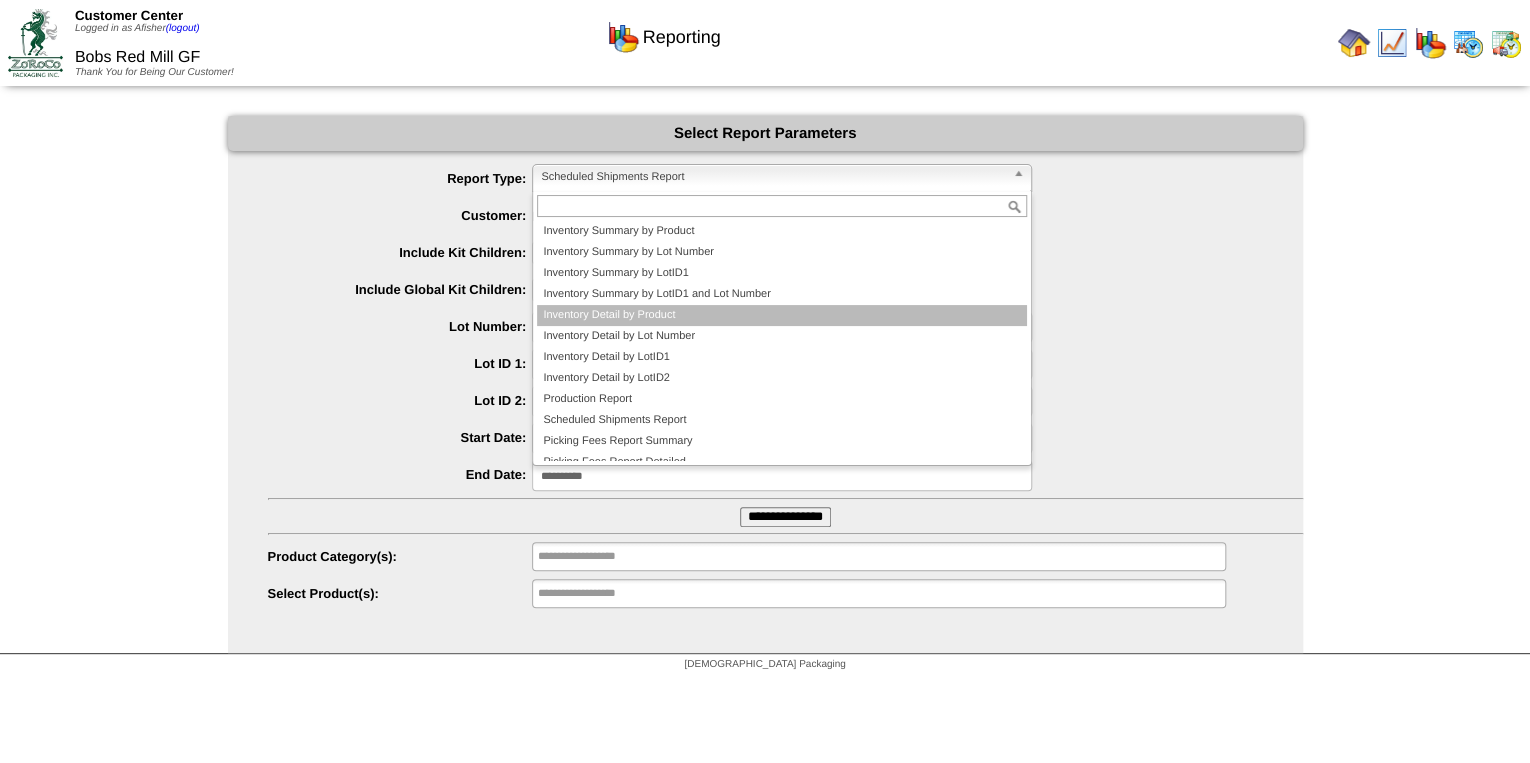 click on "Inventory Detail by Product" at bounding box center [782, 315] 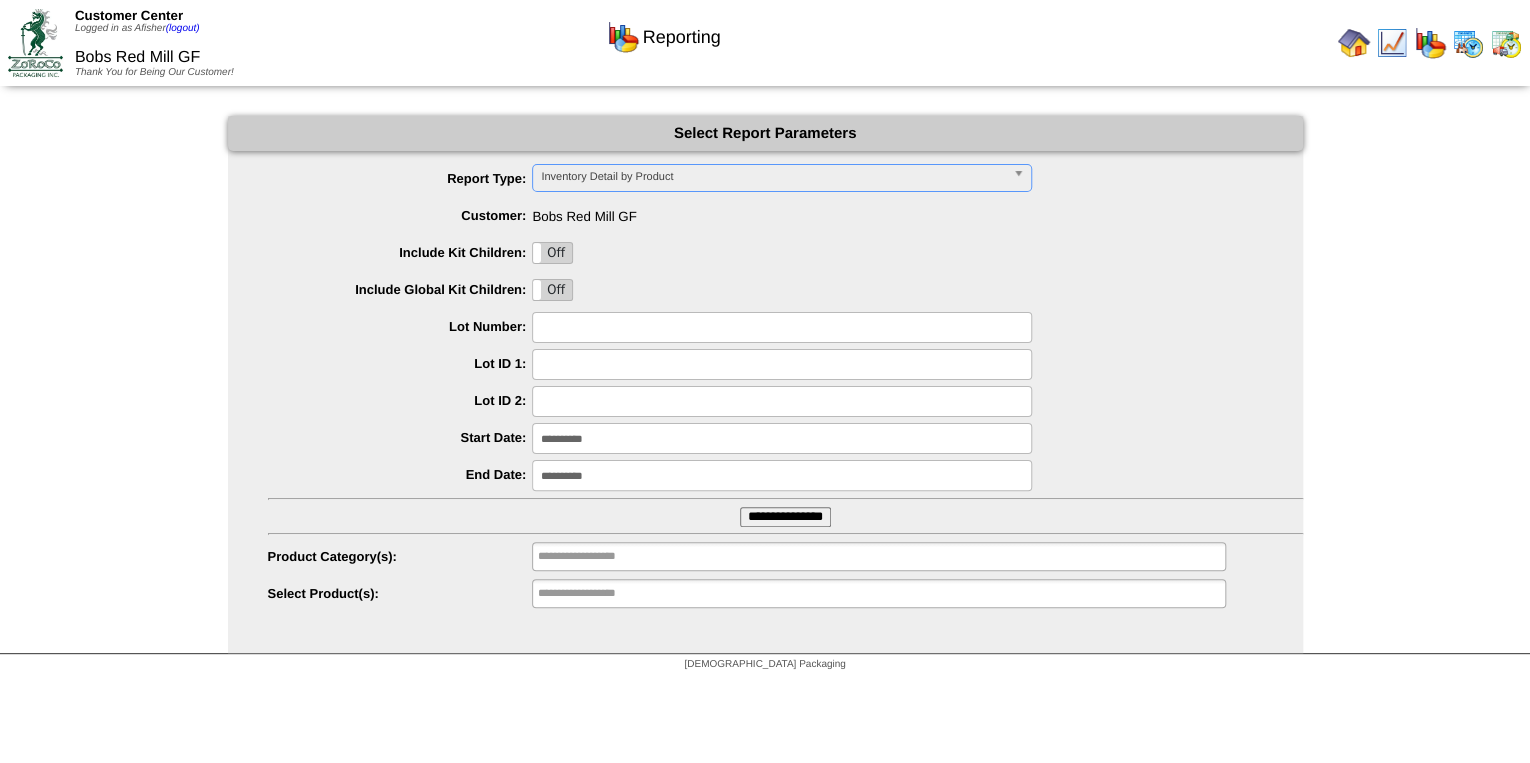 click on "**********" at bounding box center [785, 517] 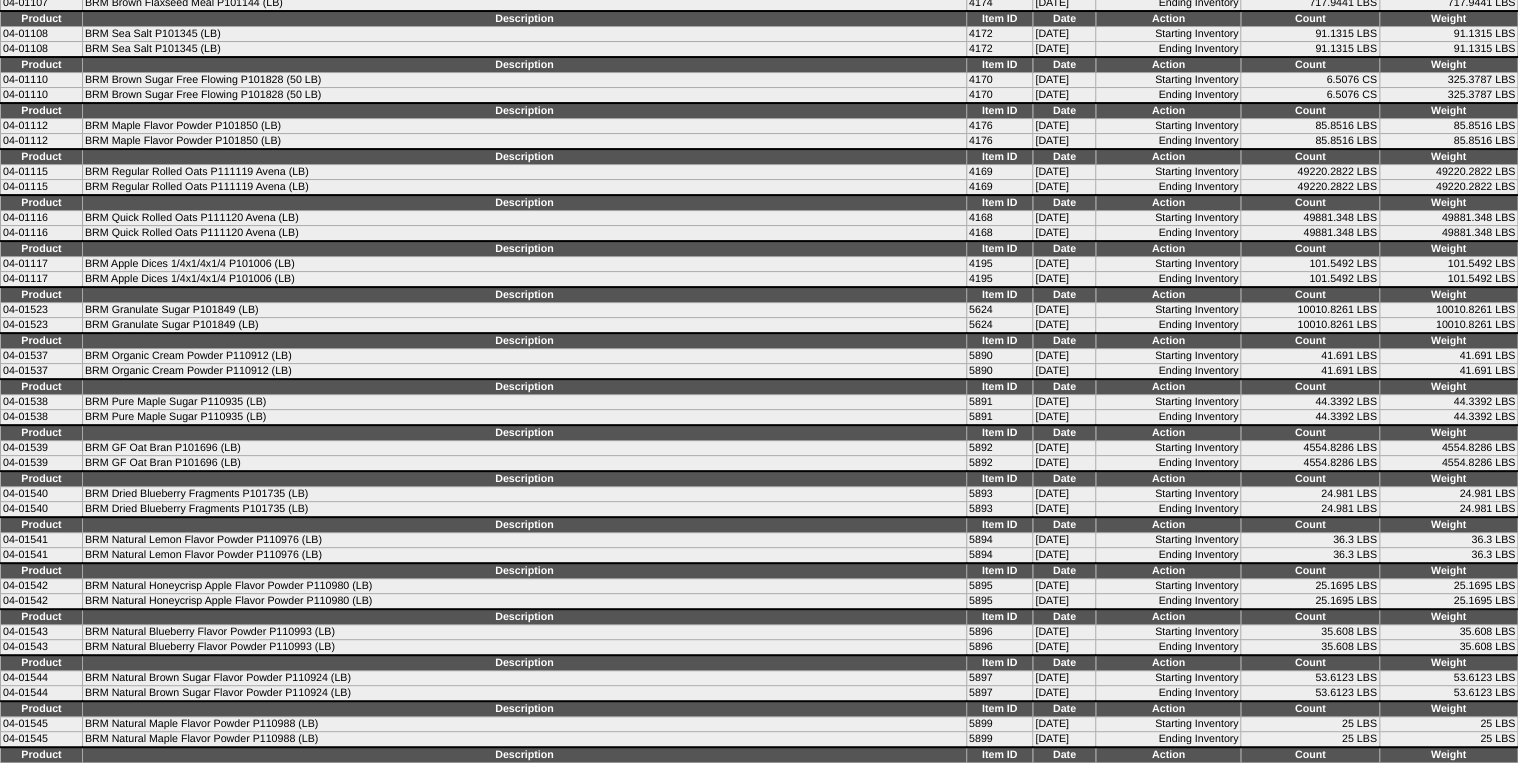 scroll, scrollTop: 0, scrollLeft: 0, axis: both 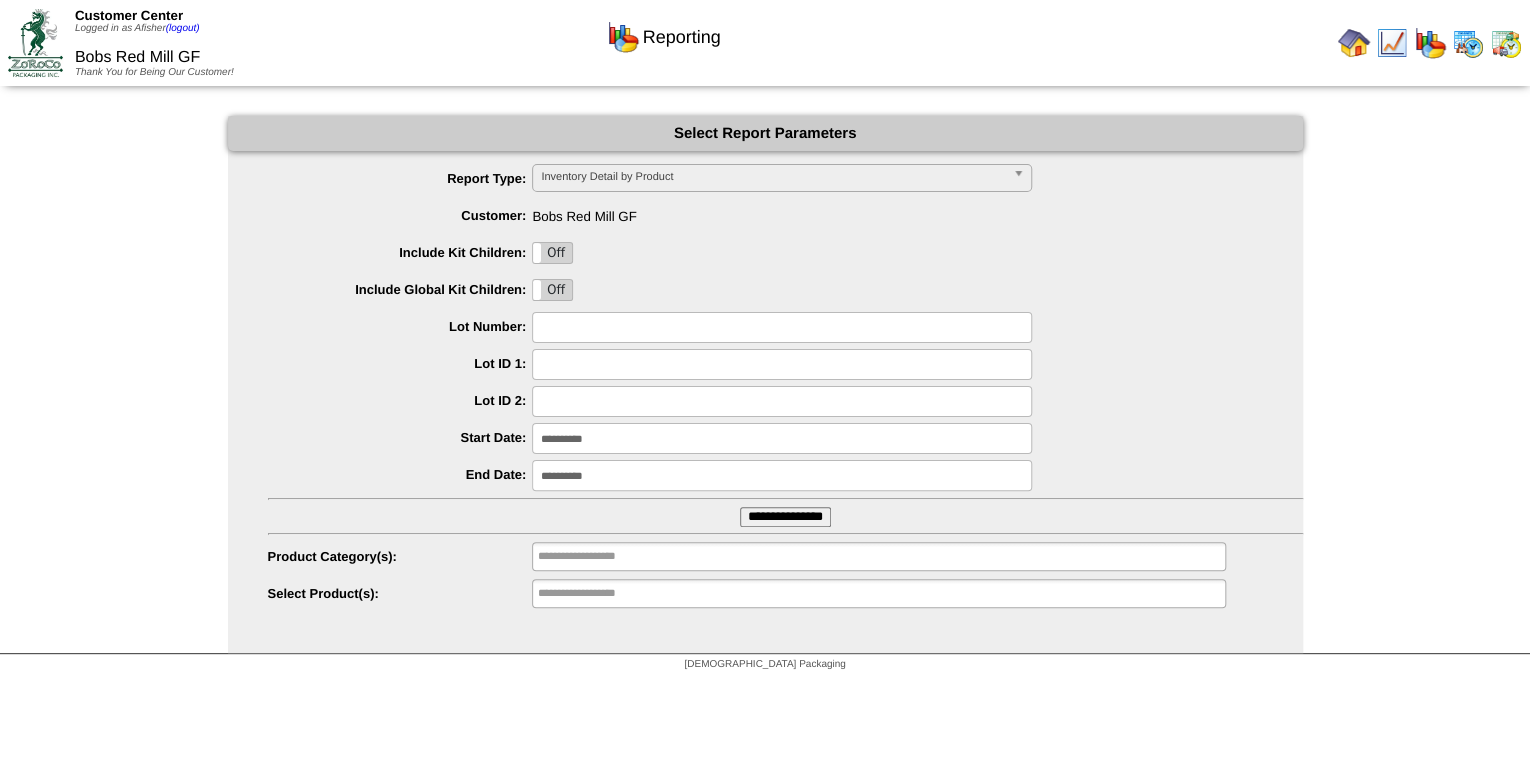 click at bounding box center (1506, 43) 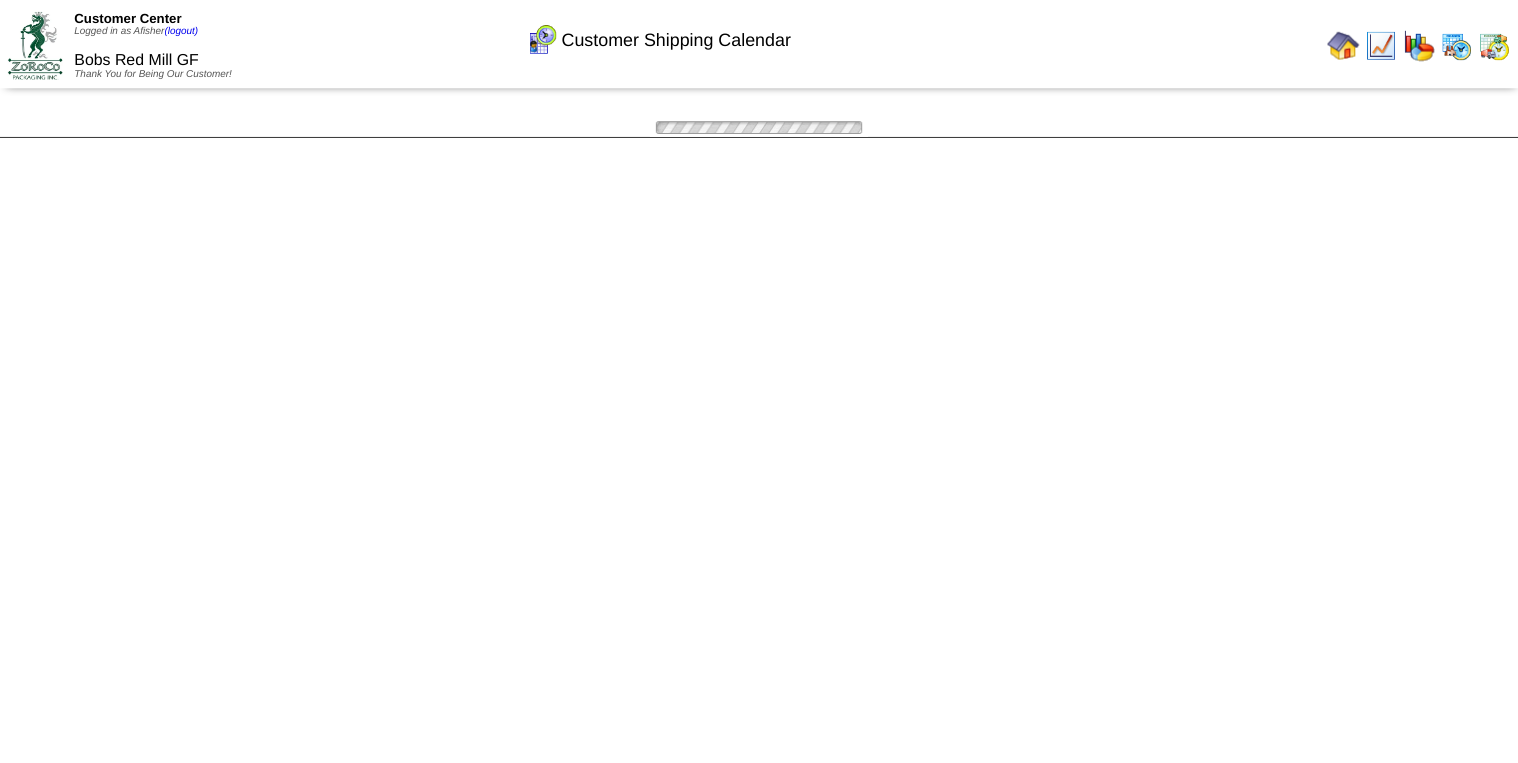 scroll, scrollTop: 0, scrollLeft: 0, axis: both 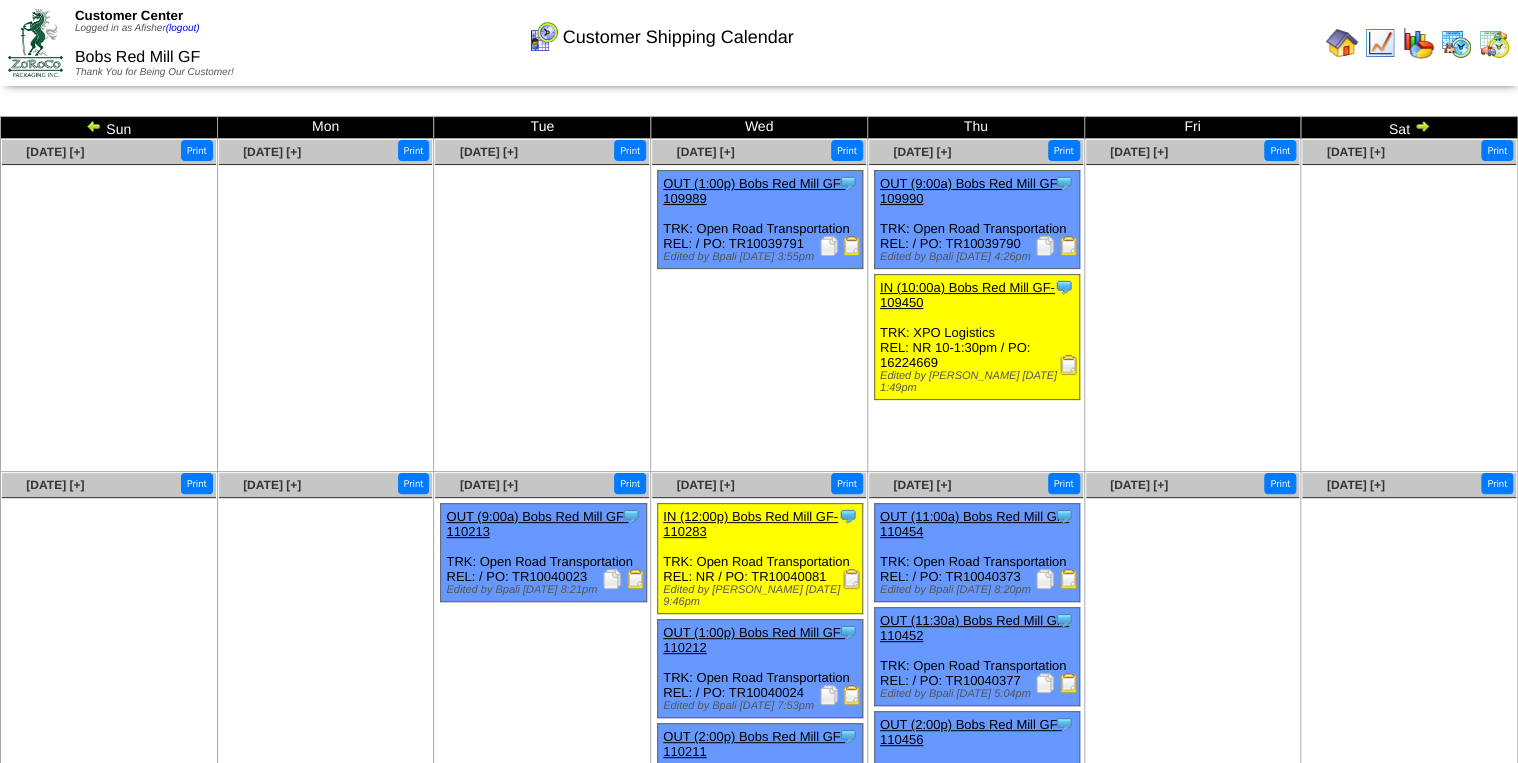 click at bounding box center [1422, 126] 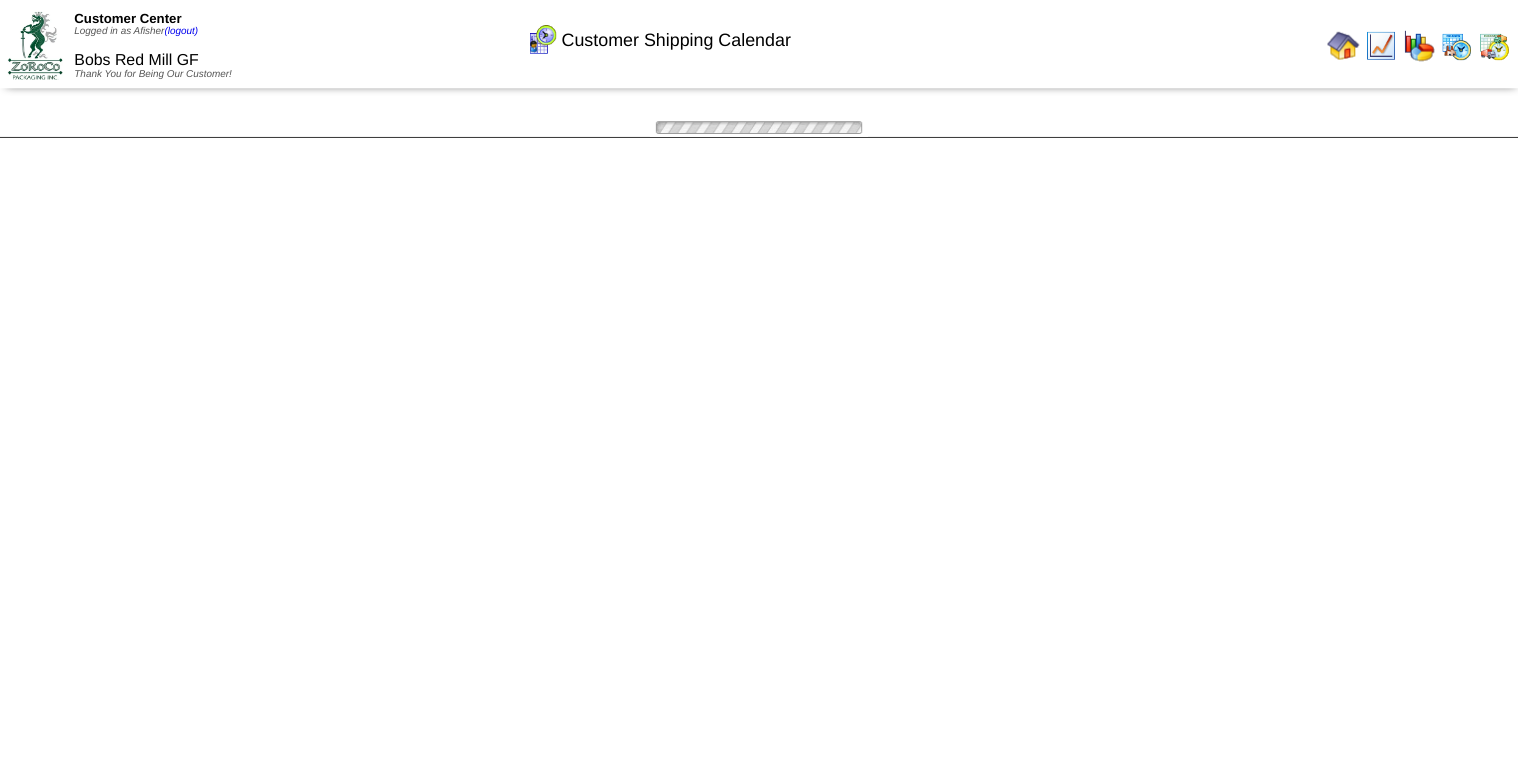 scroll, scrollTop: 0, scrollLeft: 0, axis: both 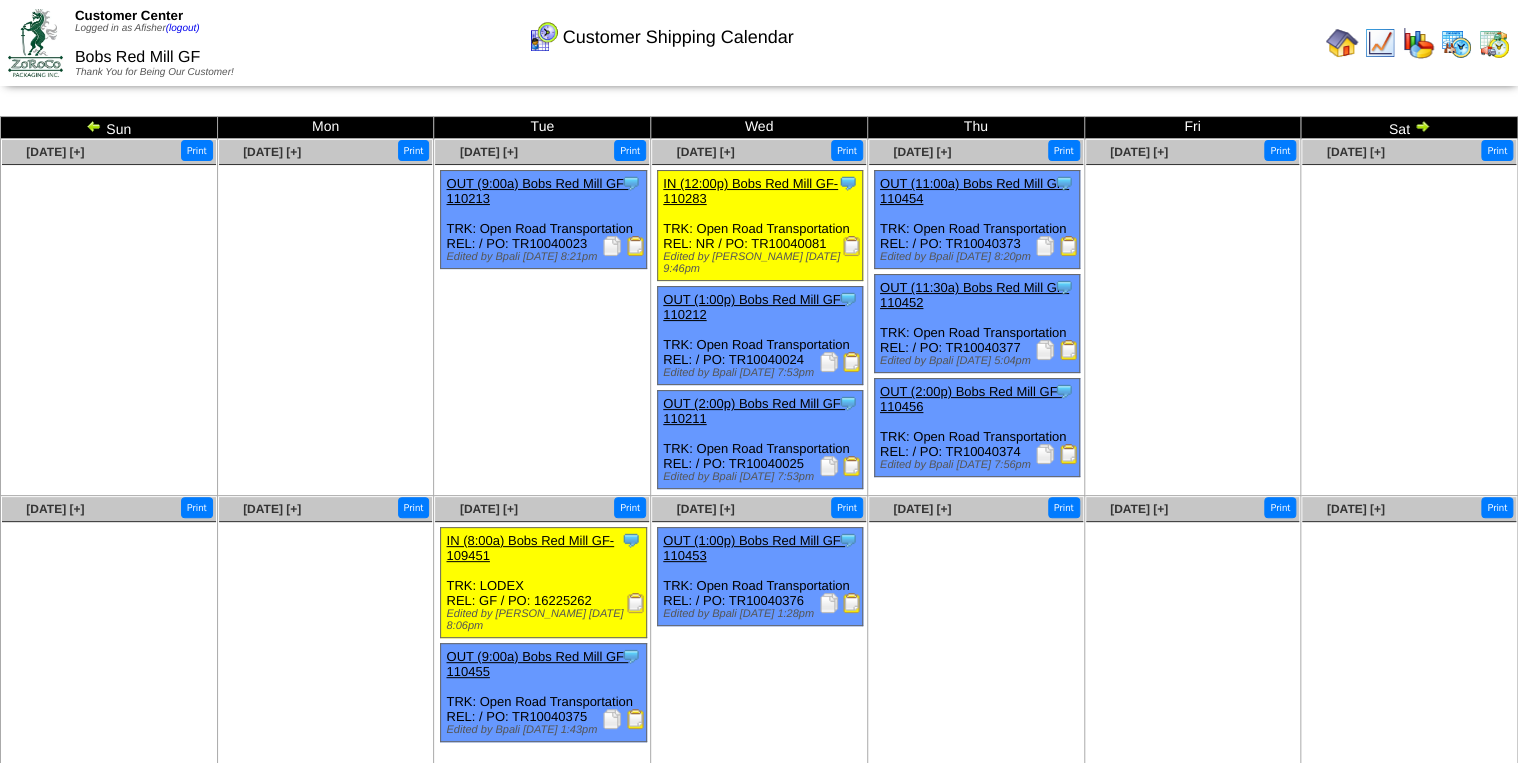 click at bounding box center [1422, 126] 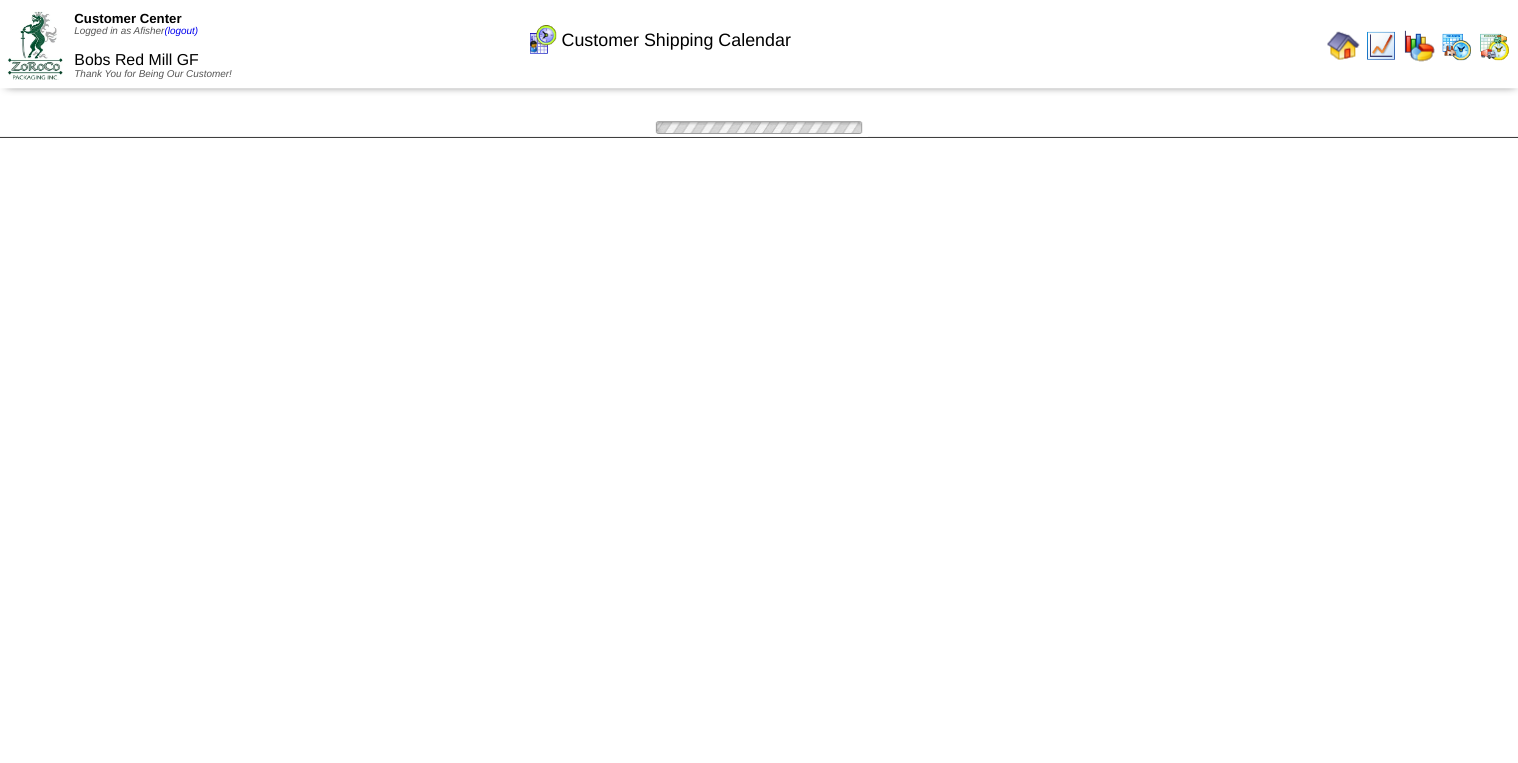 scroll, scrollTop: 0, scrollLeft: 0, axis: both 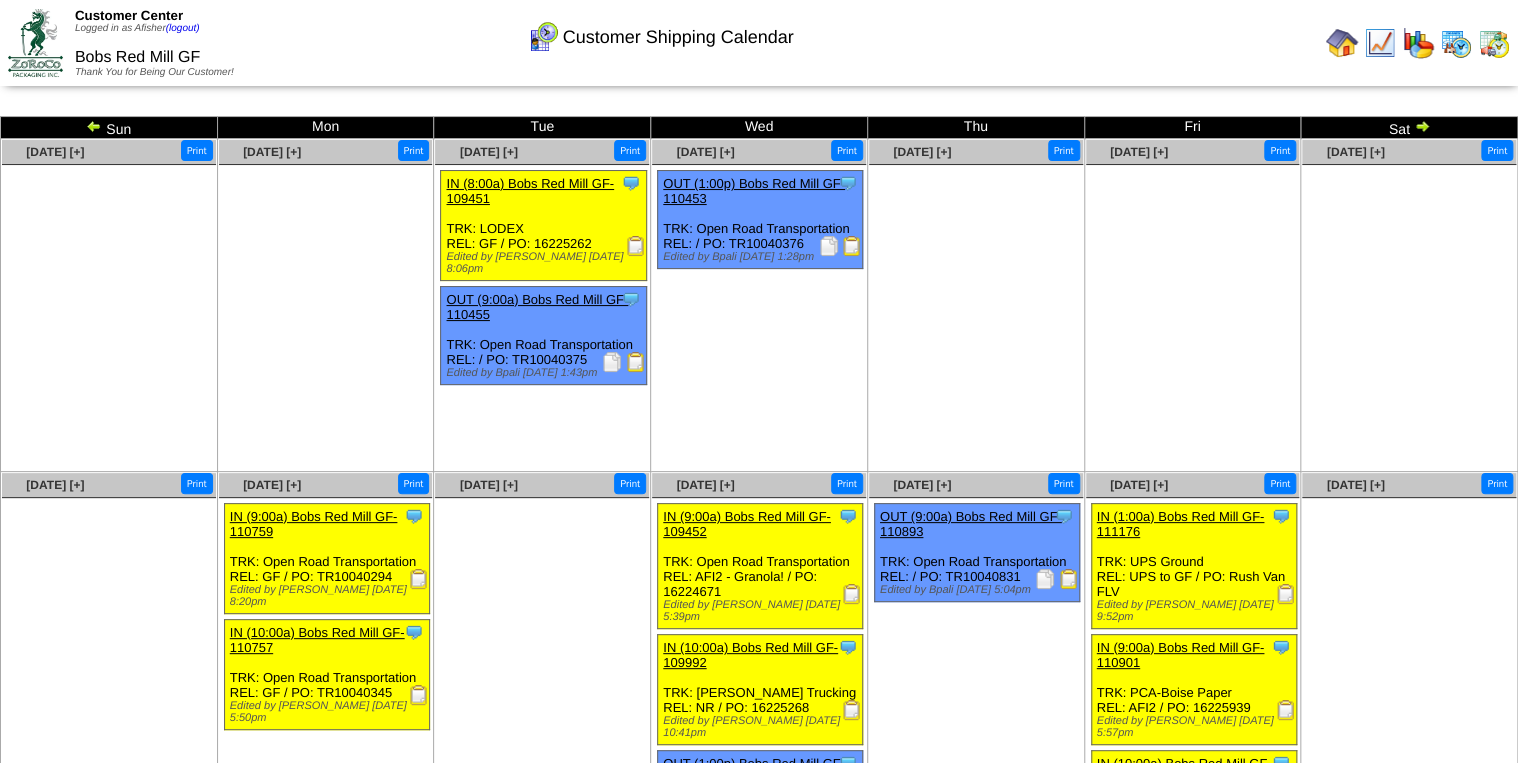 click at bounding box center (1422, 126) 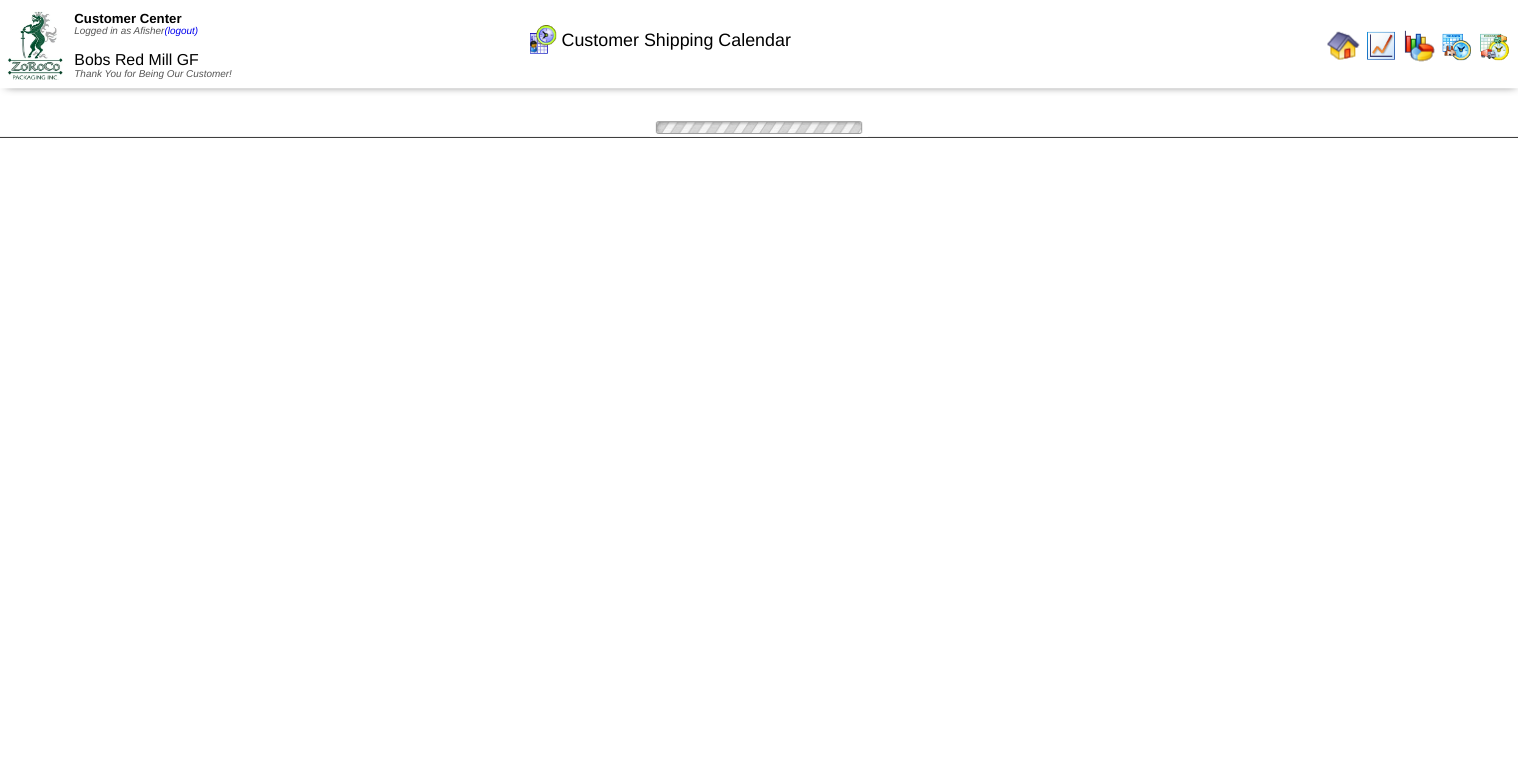 scroll, scrollTop: 0, scrollLeft: 0, axis: both 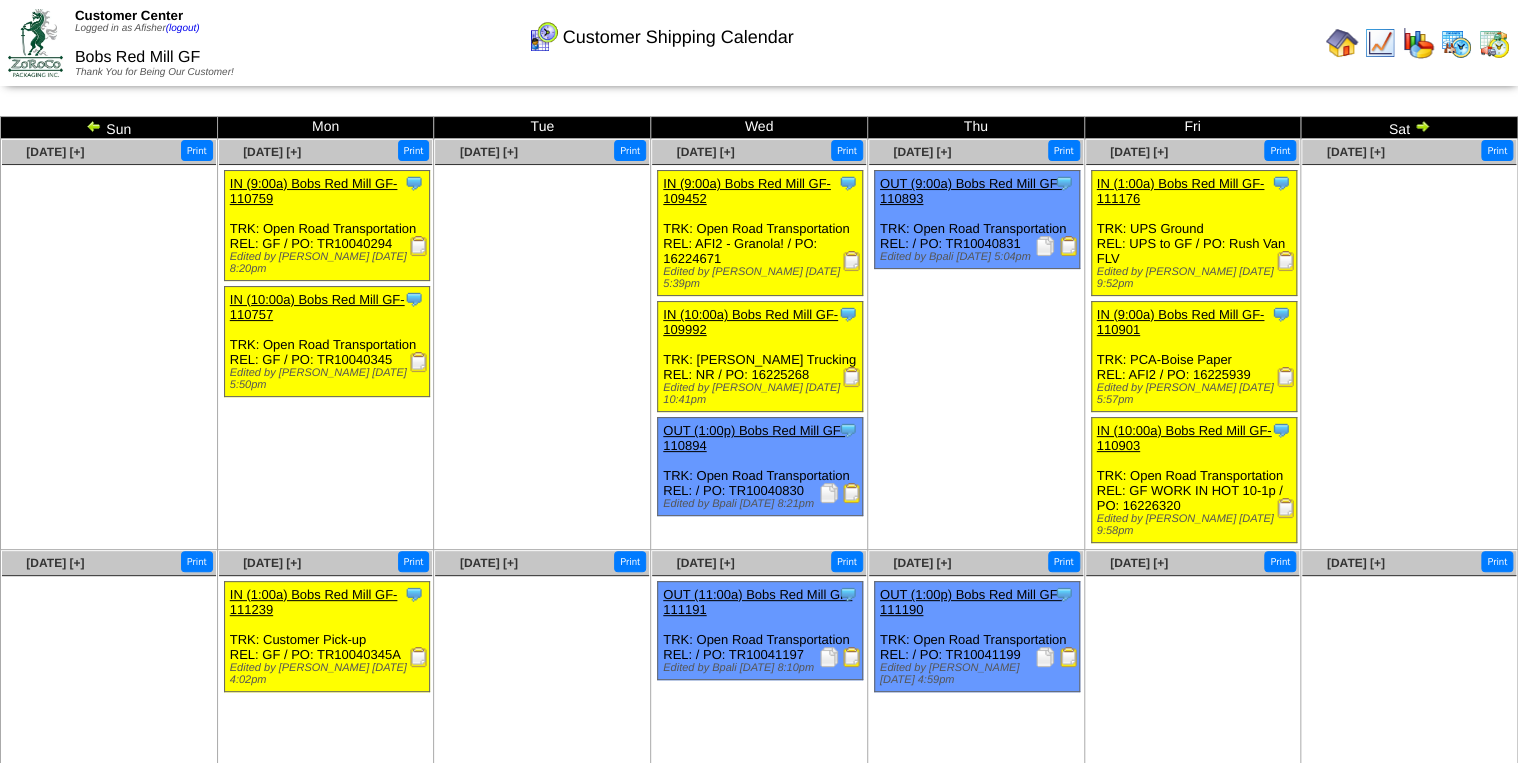 click at bounding box center [1422, 126] 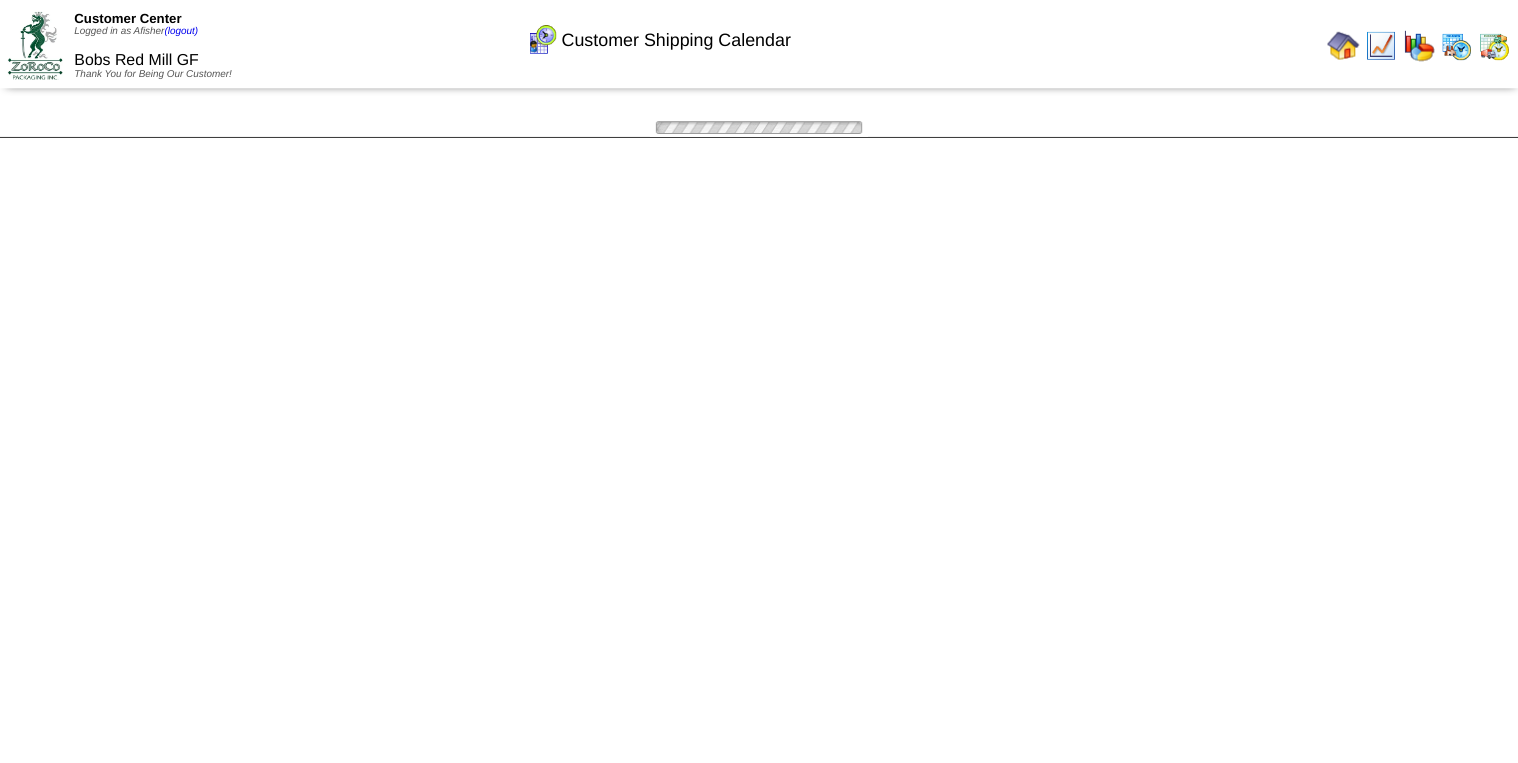 scroll, scrollTop: 0, scrollLeft: 0, axis: both 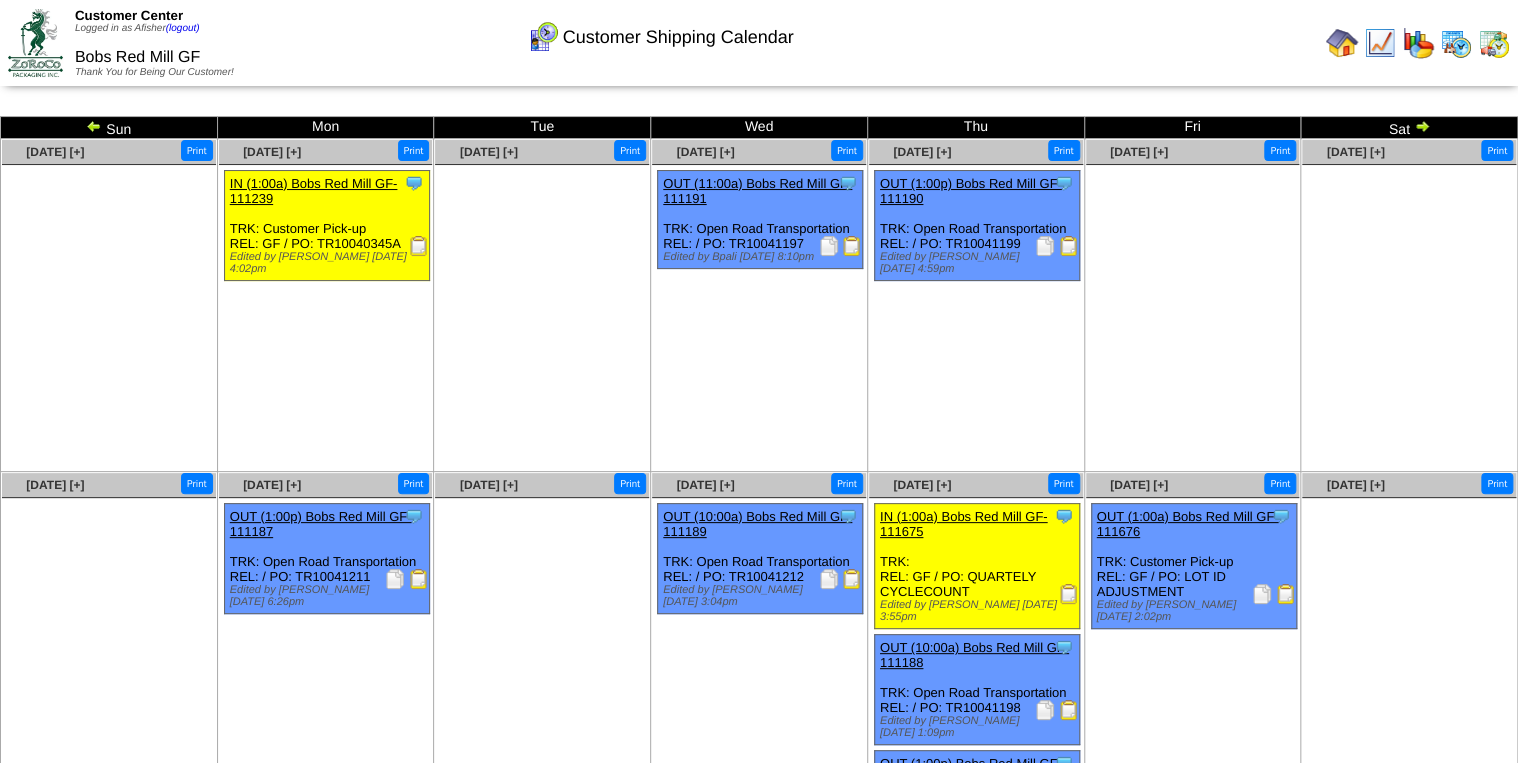 click at bounding box center (1422, 126) 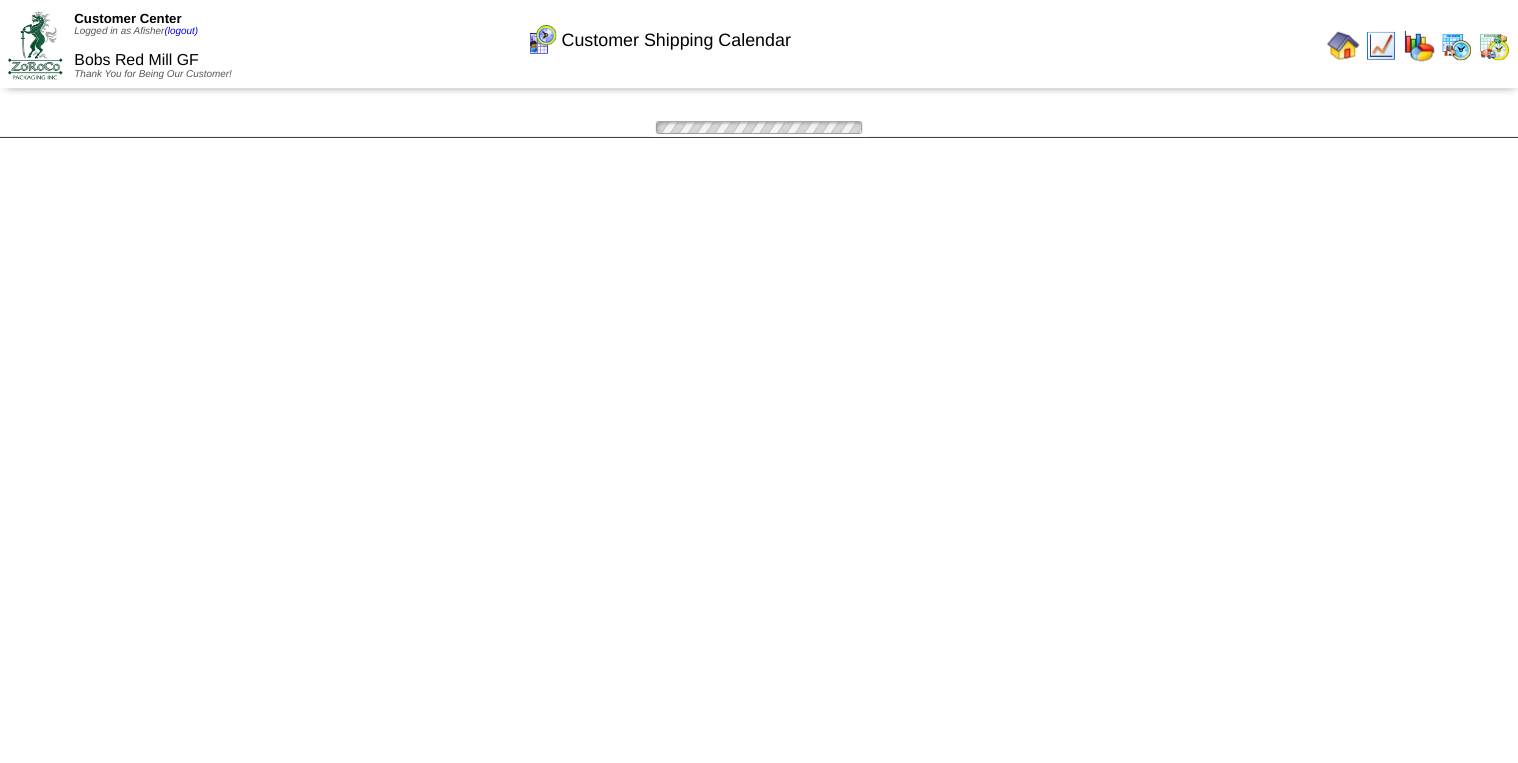 scroll, scrollTop: 0, scrollLeft: 0, axis: both 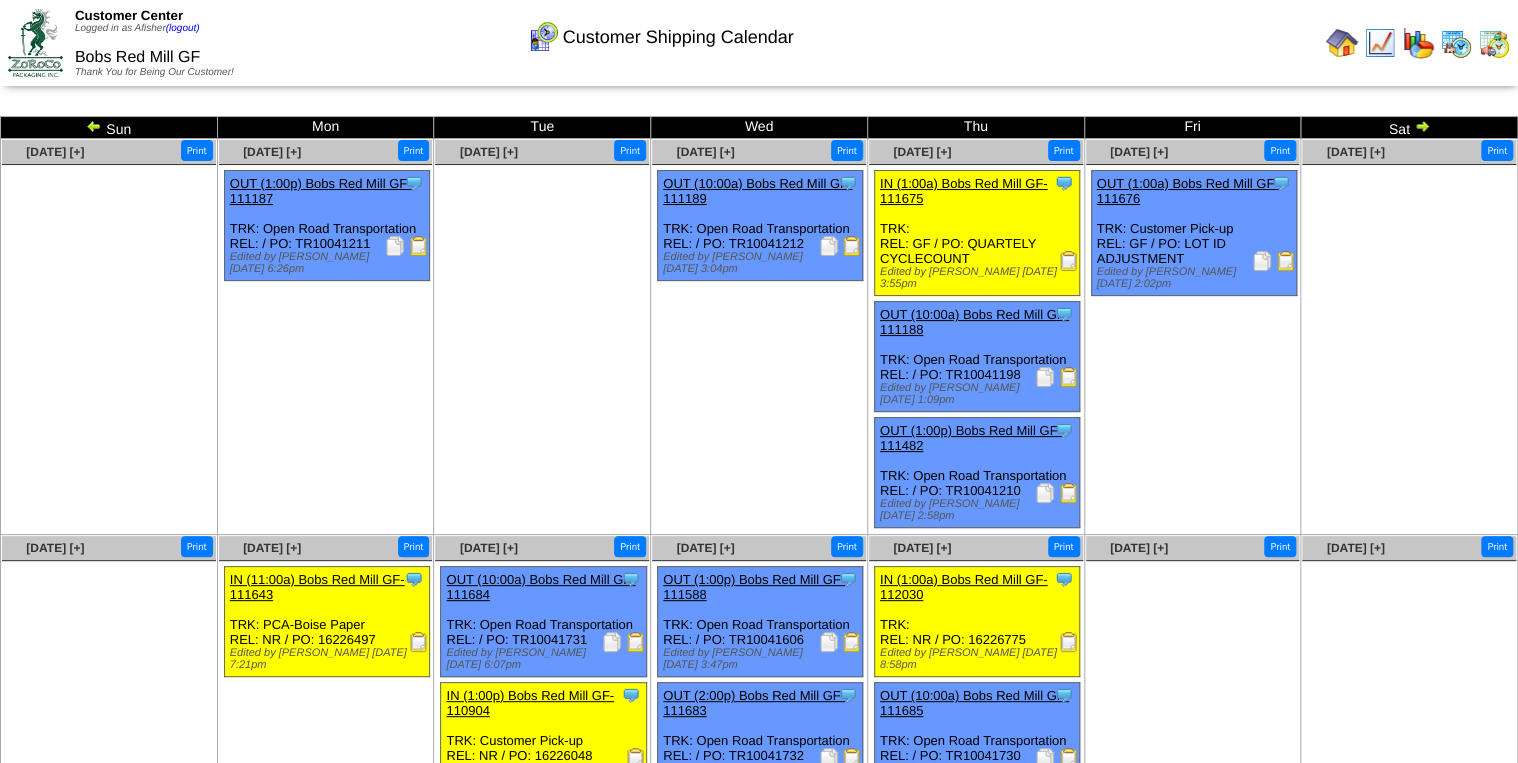 click at bounding box center (1422, 126) 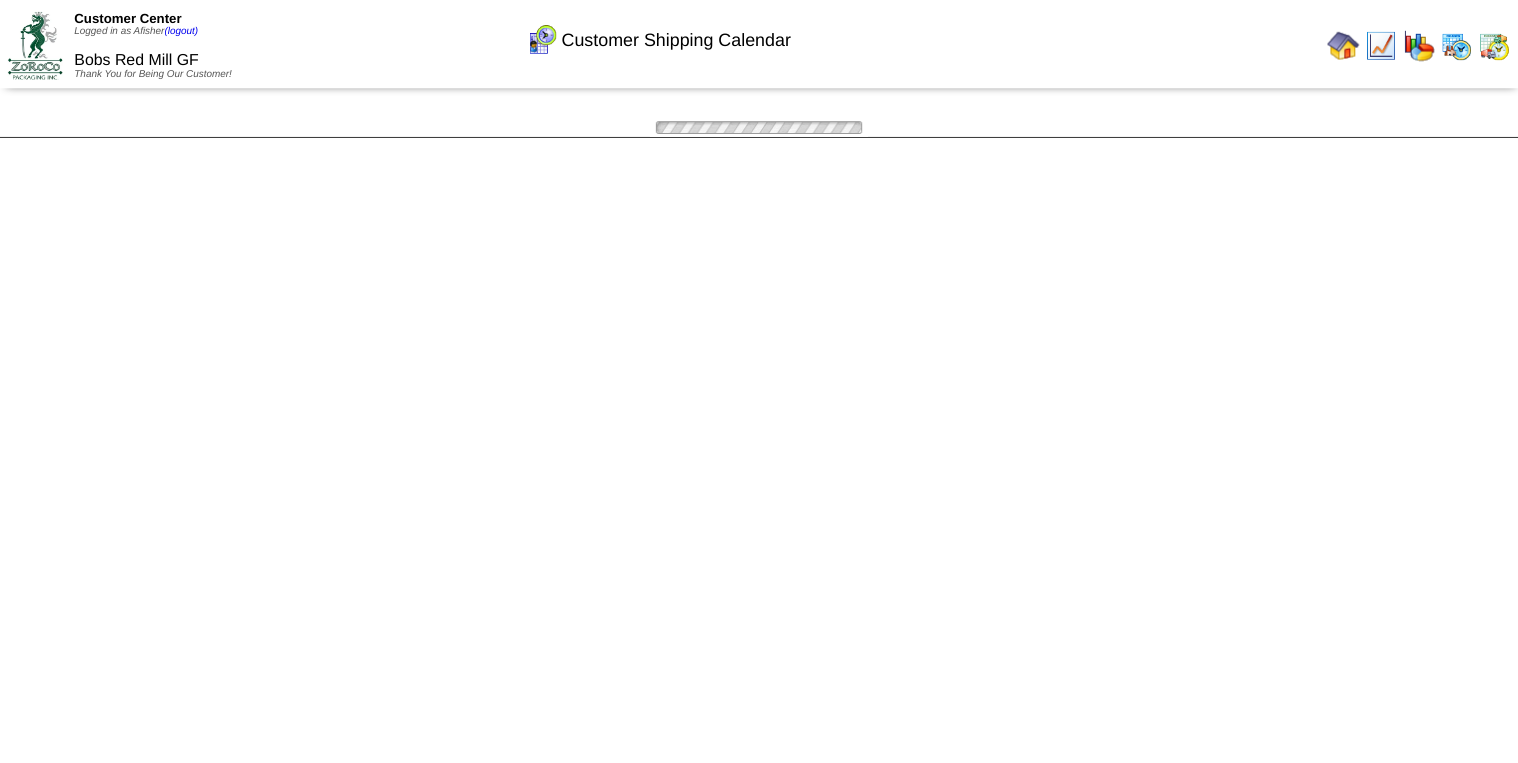 scroll, scrollTop: 0, scrollLeft: 0, axis: both 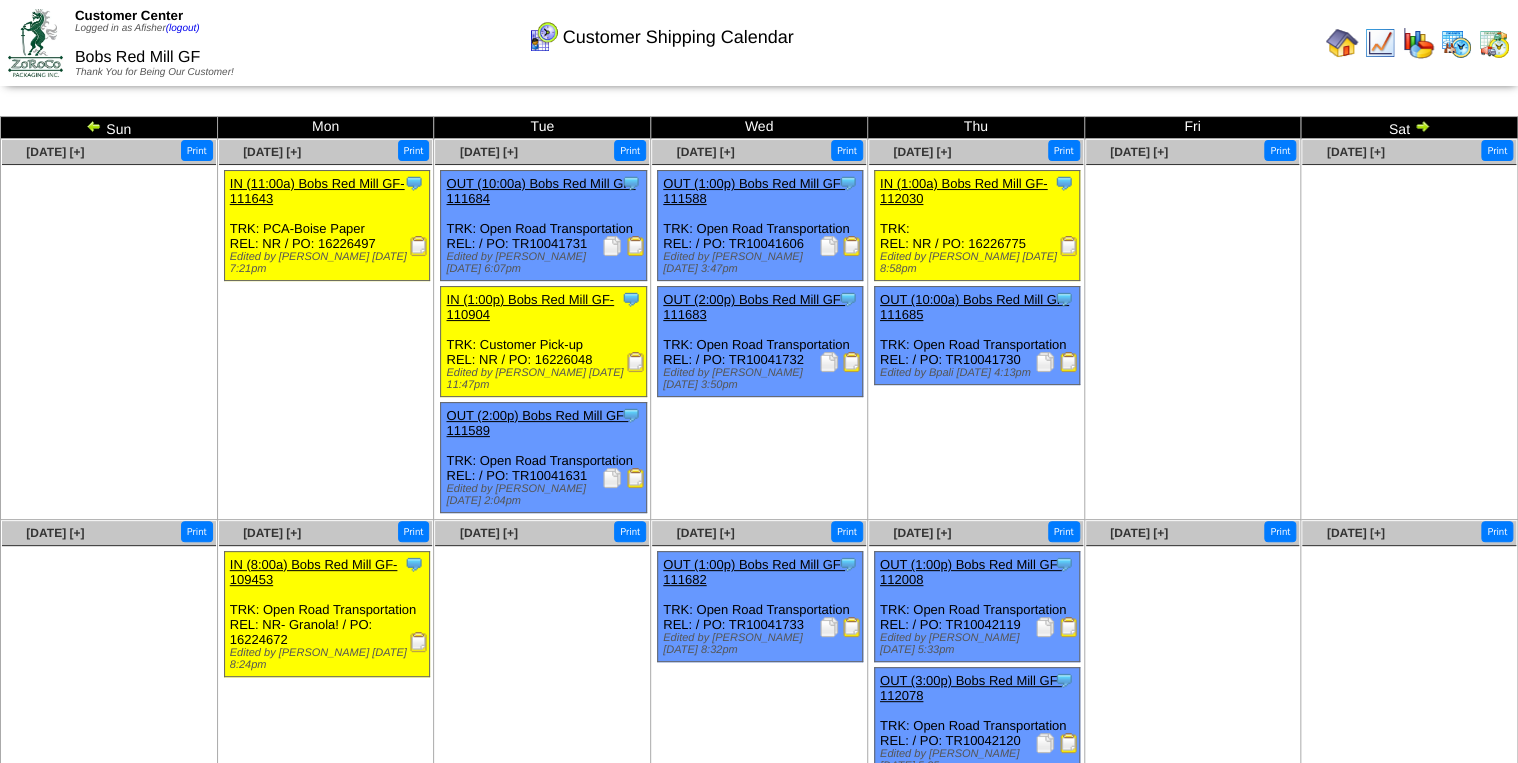 click at bounding box center (1422, 126) 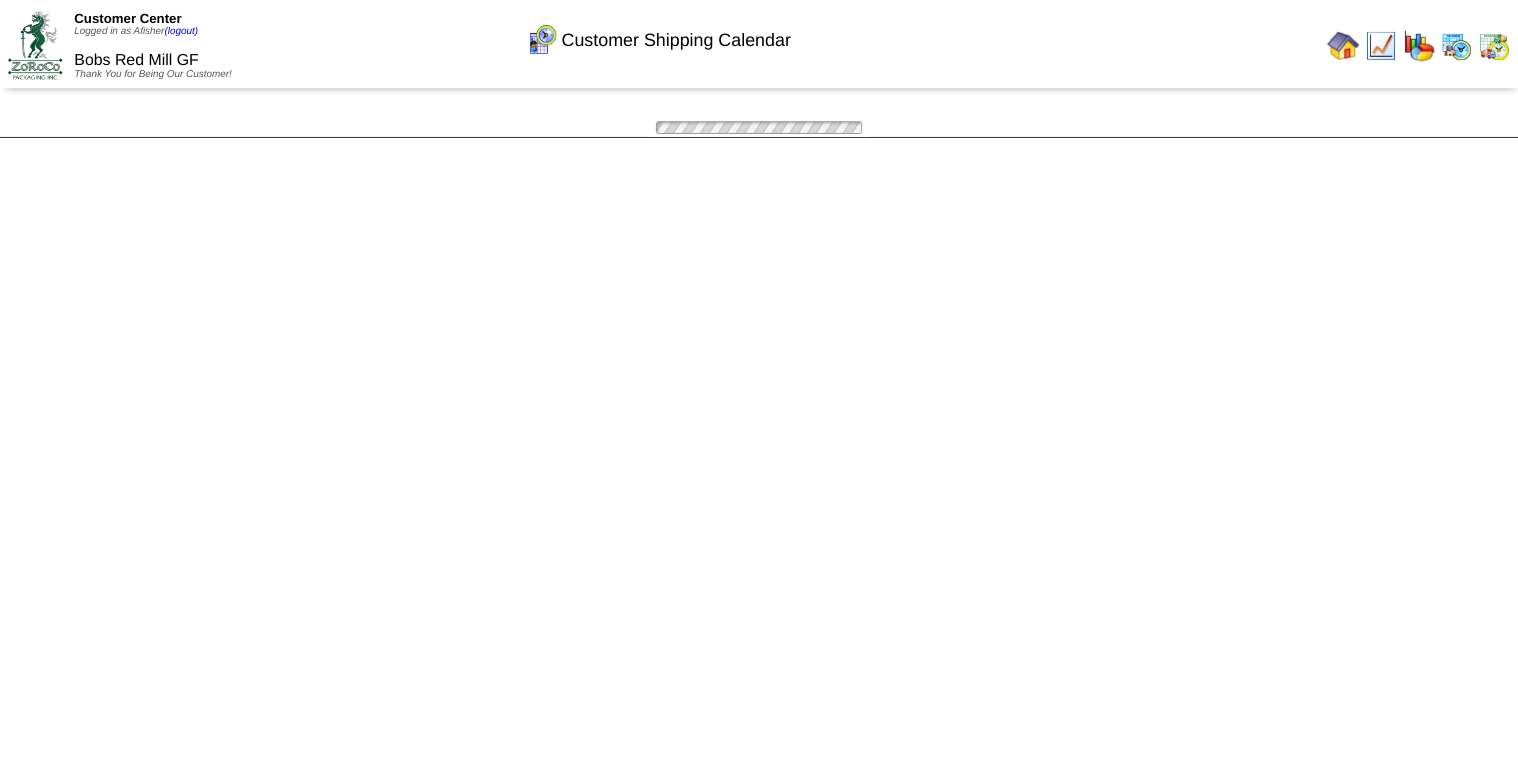 scroll, scrollTop: 0, scrollLeft: 0, axis: both 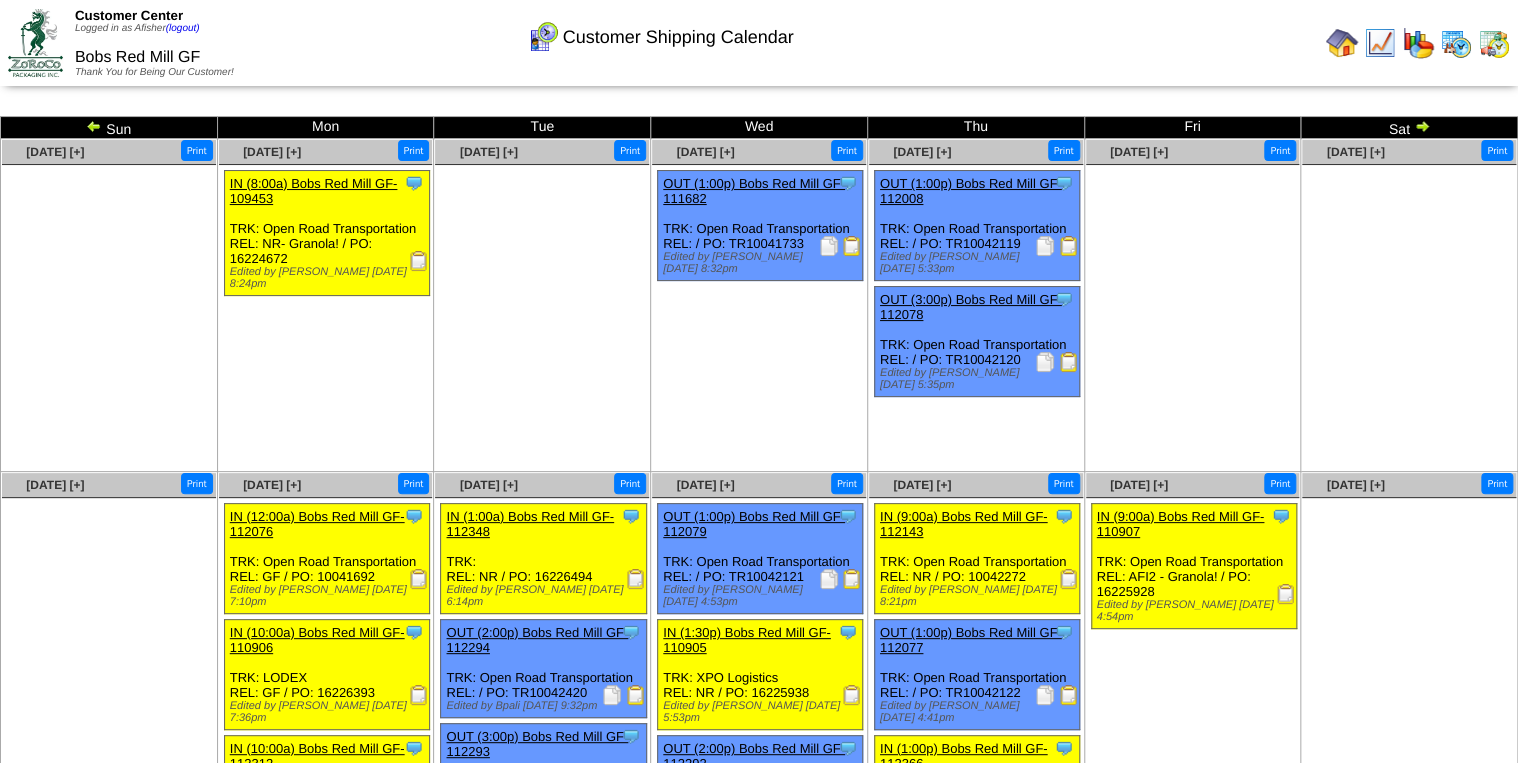click at bounding box center [1422, 126] 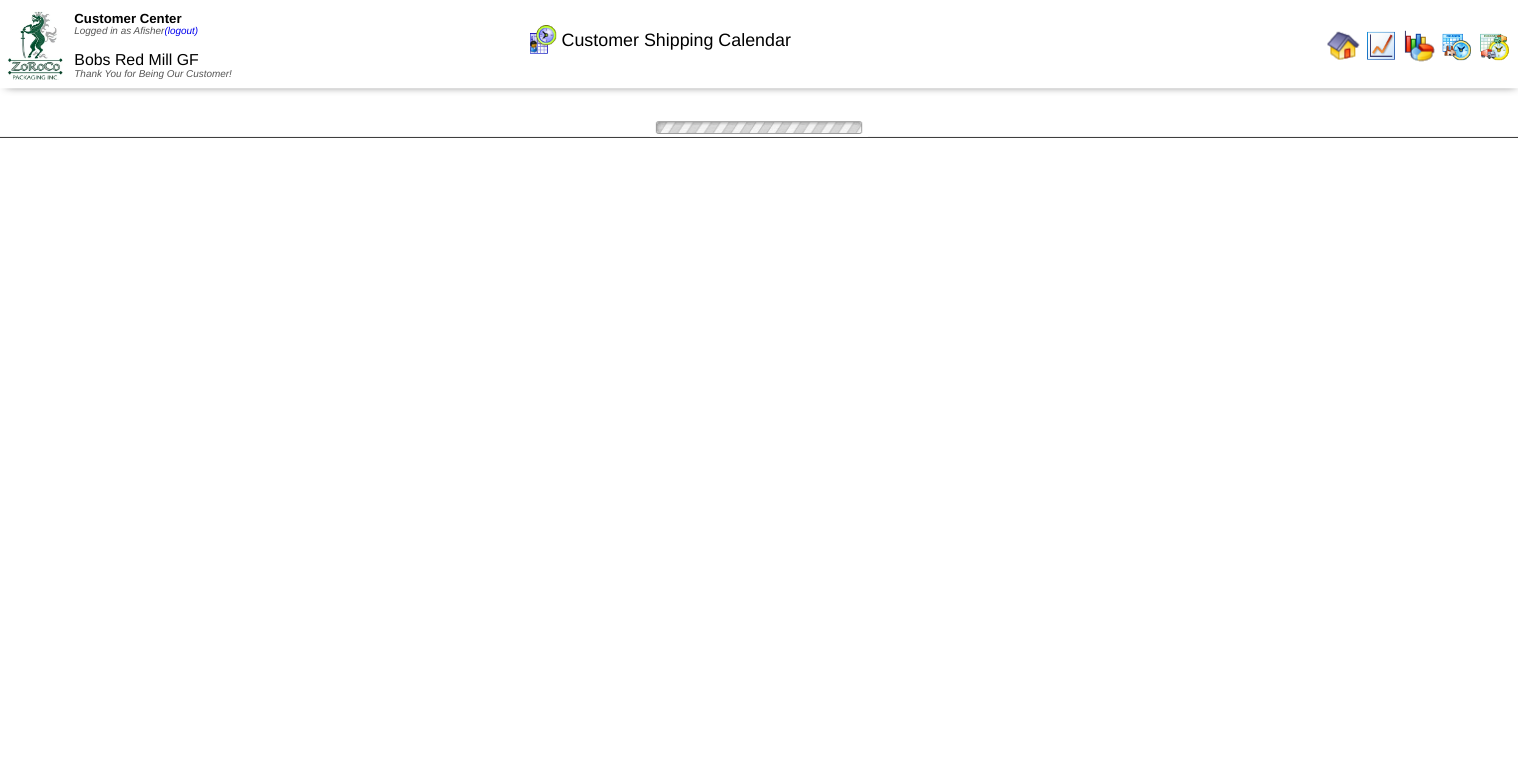 scroll, scrollTop: 0, scrollLeft: 0, axis: both 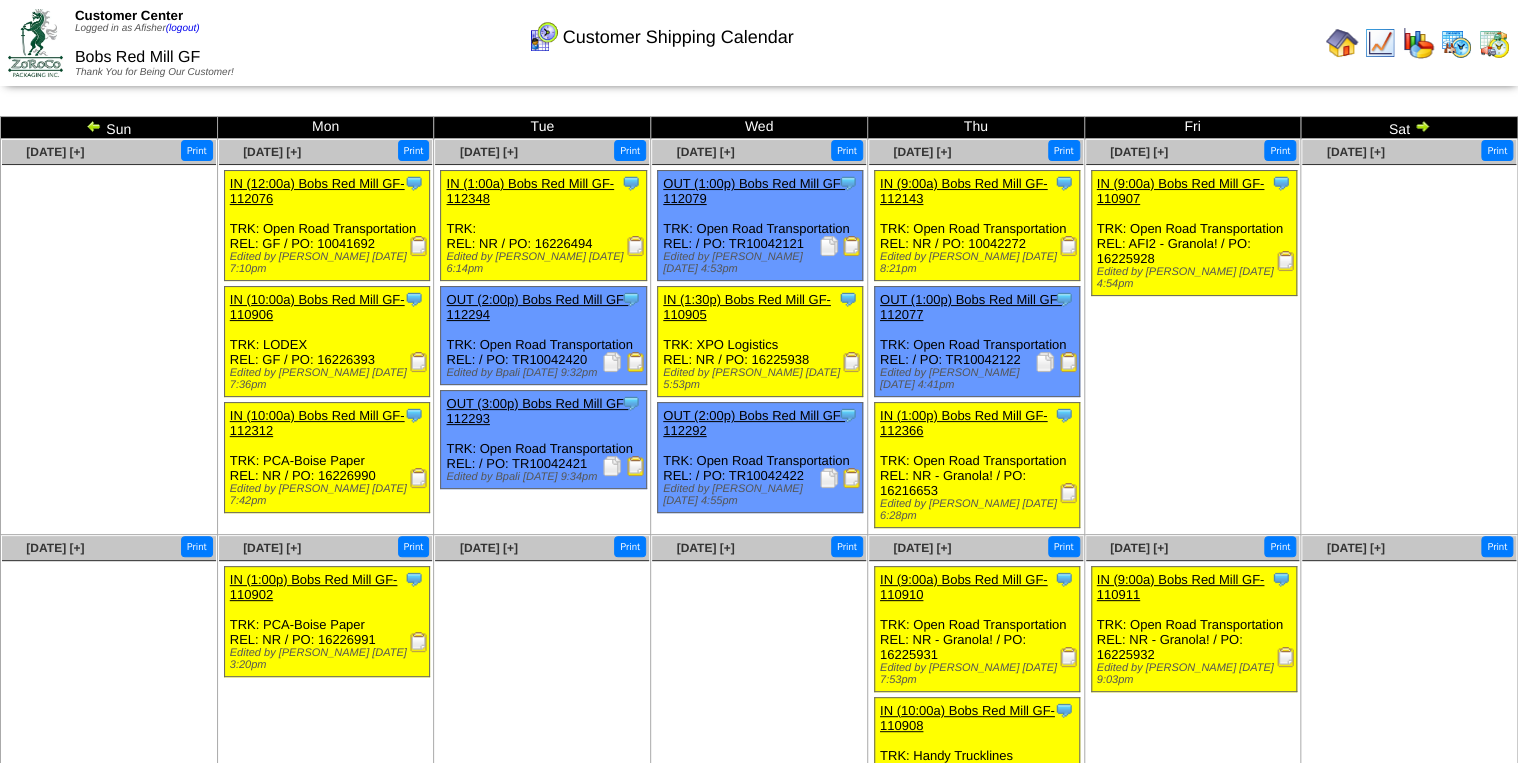 click at bounding box center [1422, 126] 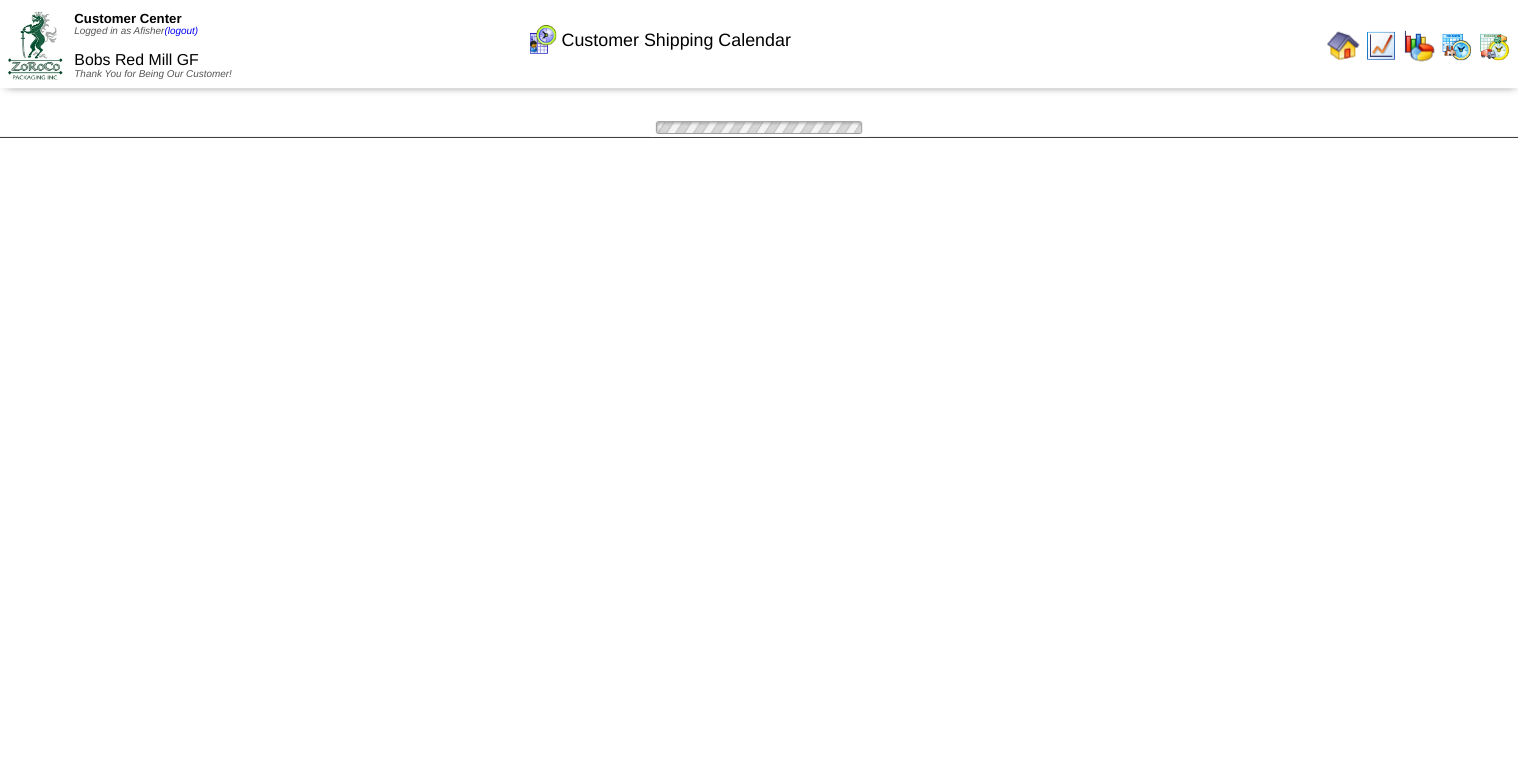 scroll, scrollTop: 0, scrollLeft: 0, axis: both 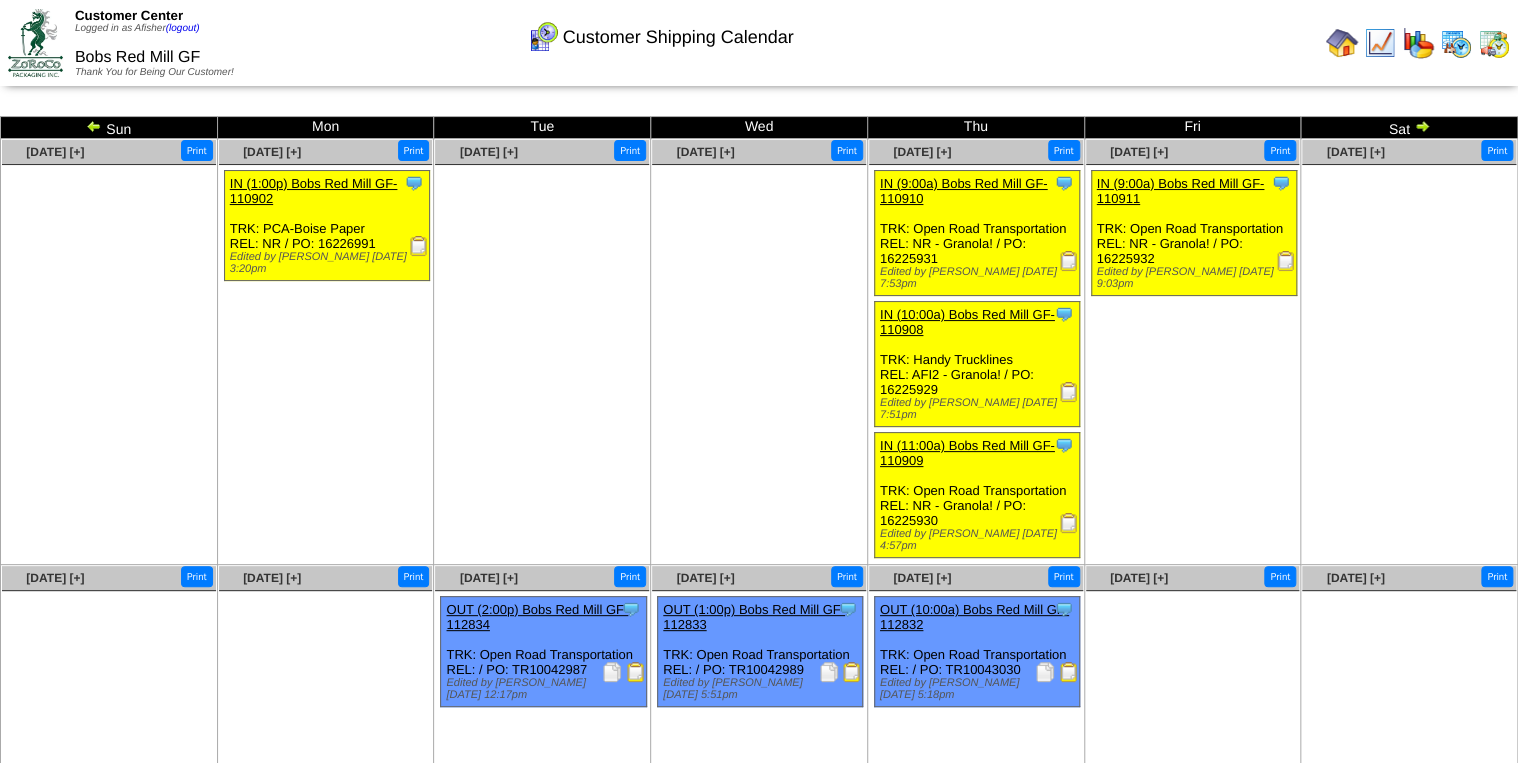 click at bounding box center (1422, 126) 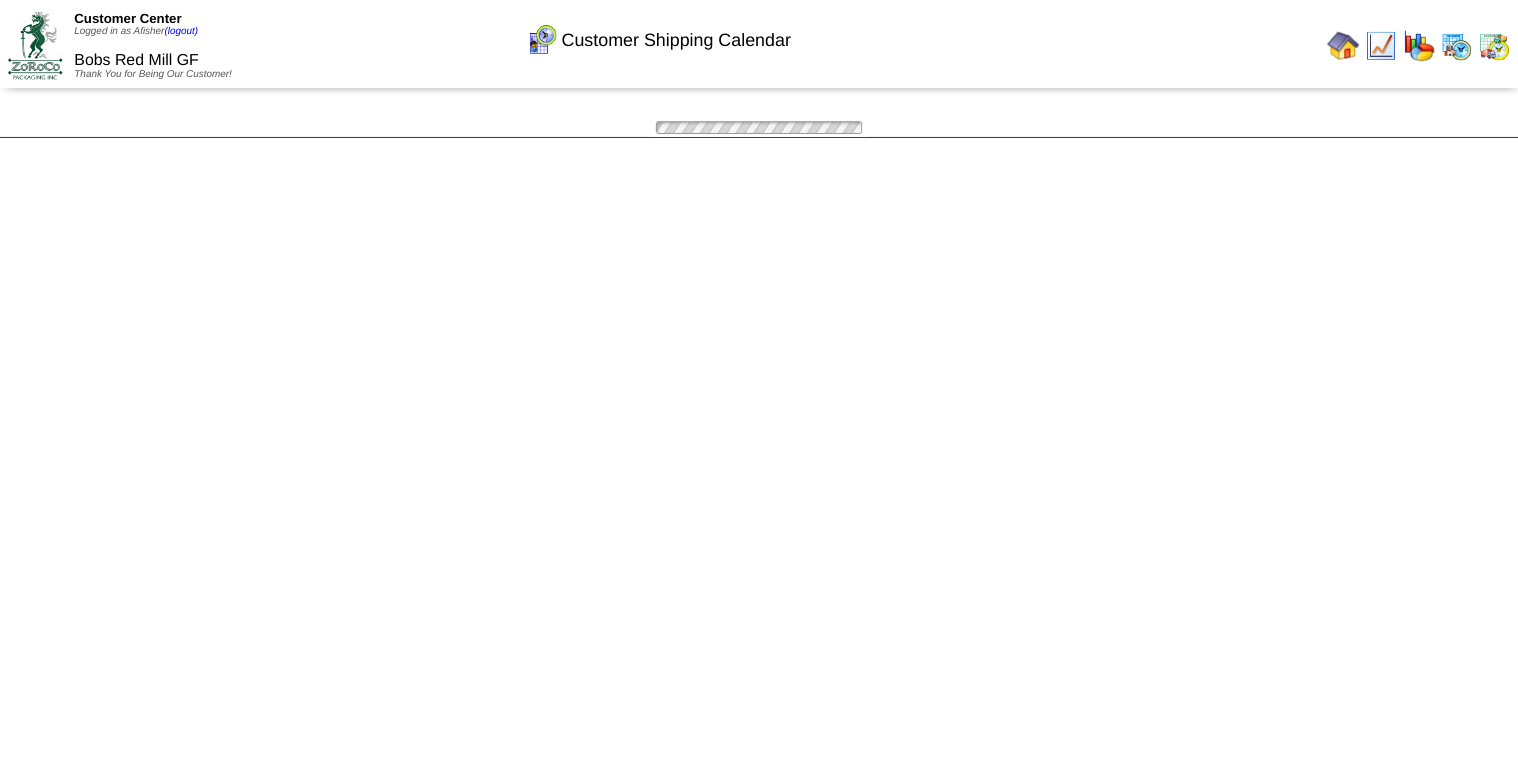 scroll, scrollTop: 0, scrollLeft: 0, axis: both 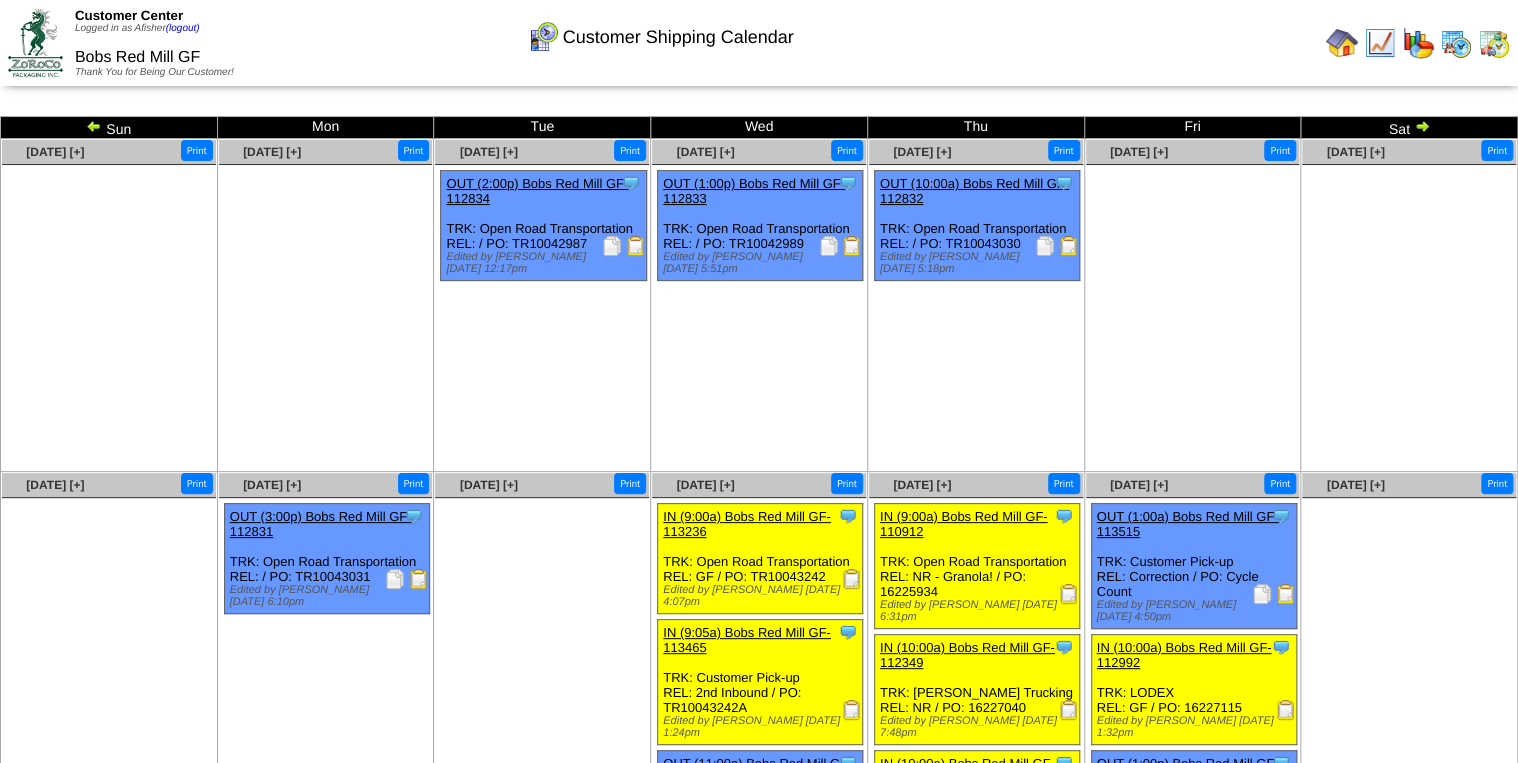 click at bounding box center (1422, 126) 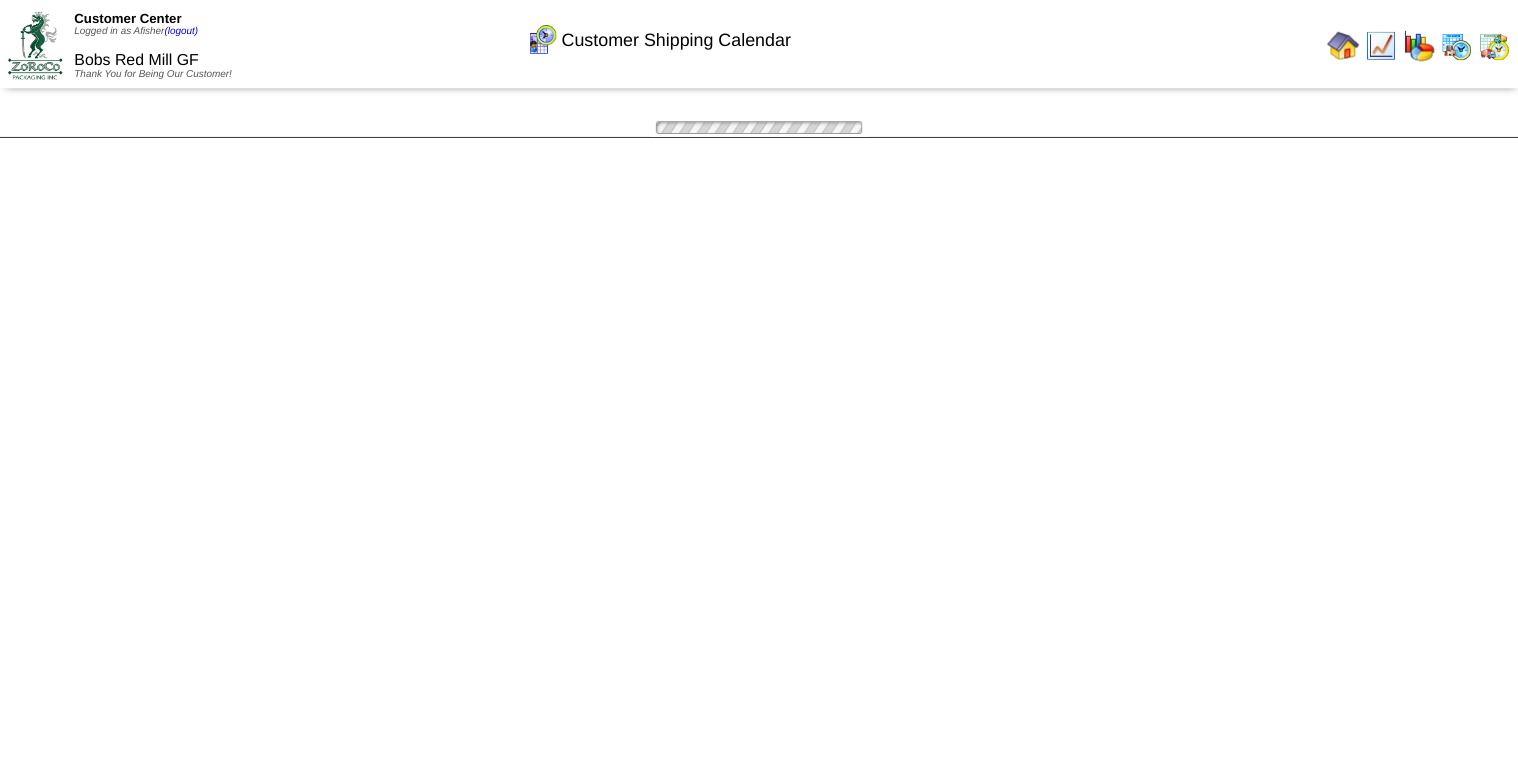 scroll, scrollTop: 0, scrollLeft: 0, axis: both 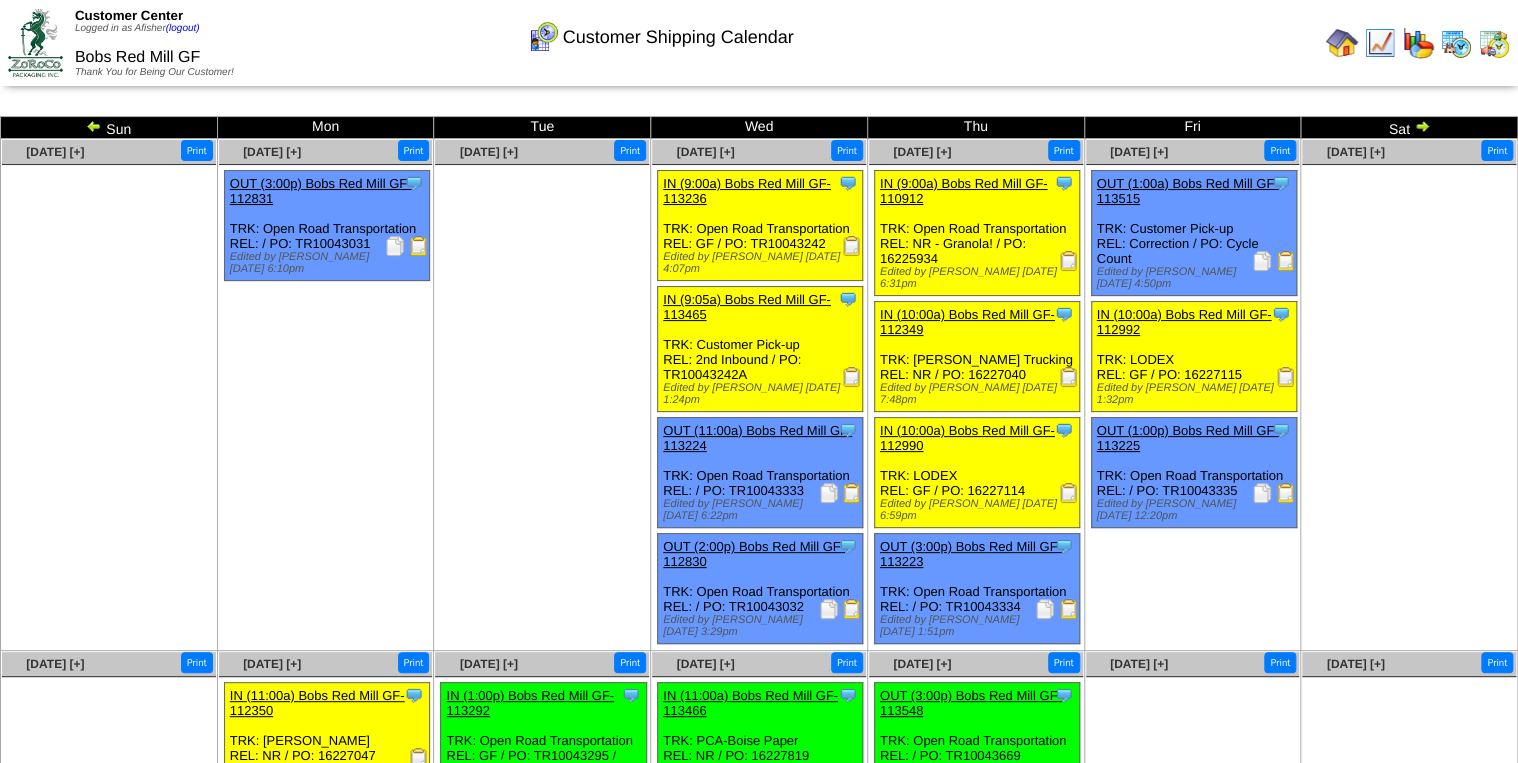 click at bounding box center [1286, 377] 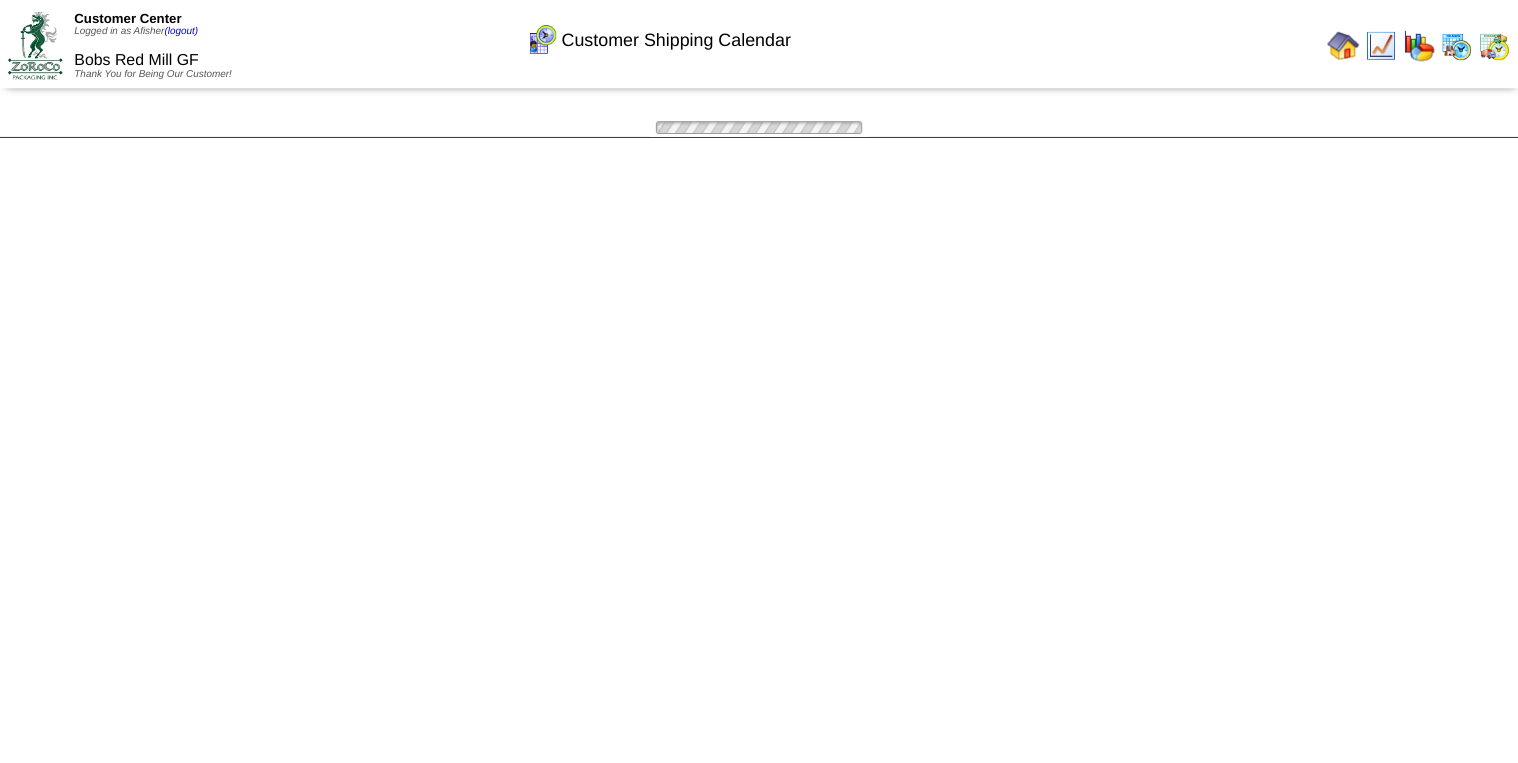 scroll, scrollTop: 0, scrollLeft: 0, axis: both 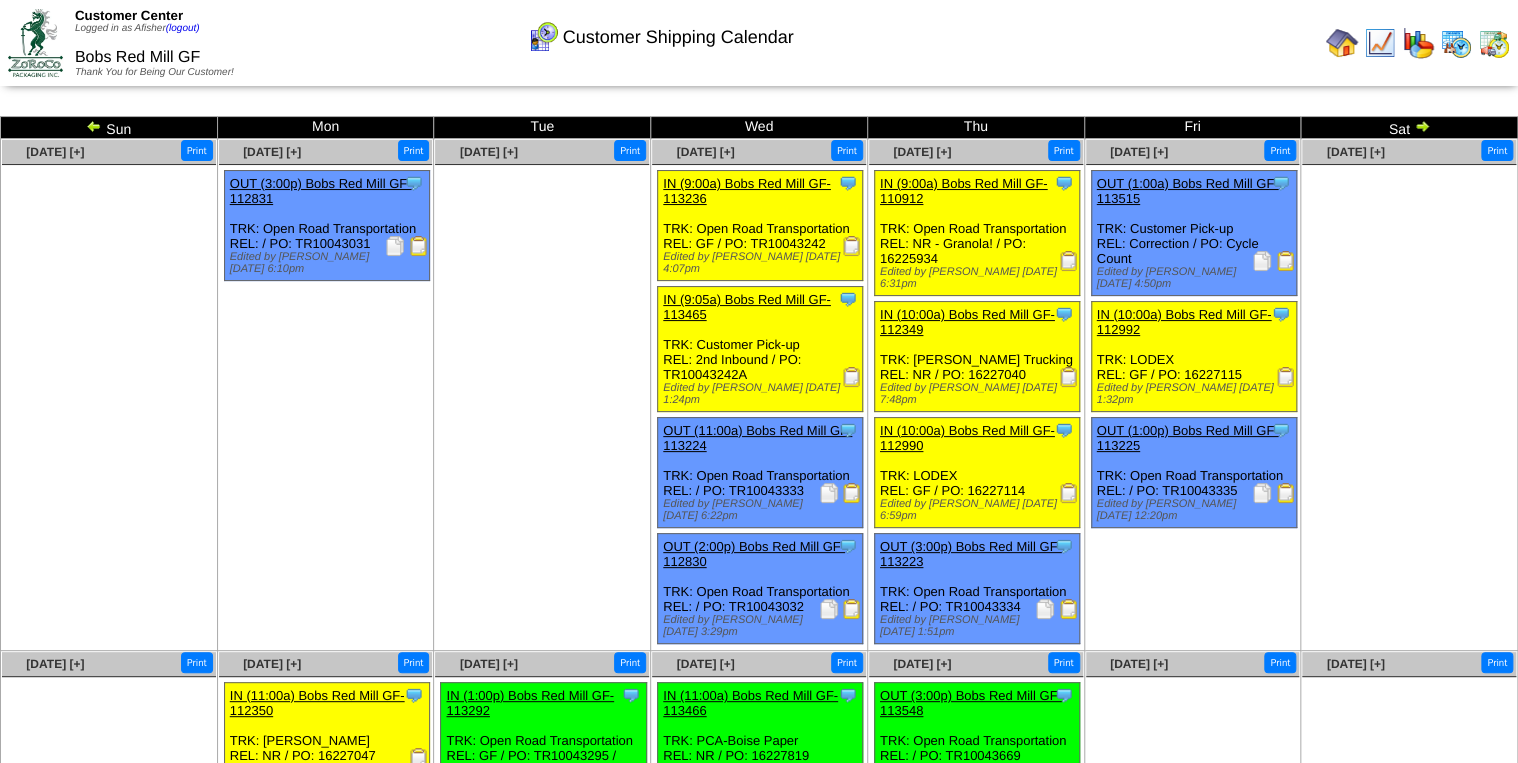 click at bounding box center (1286, 261) 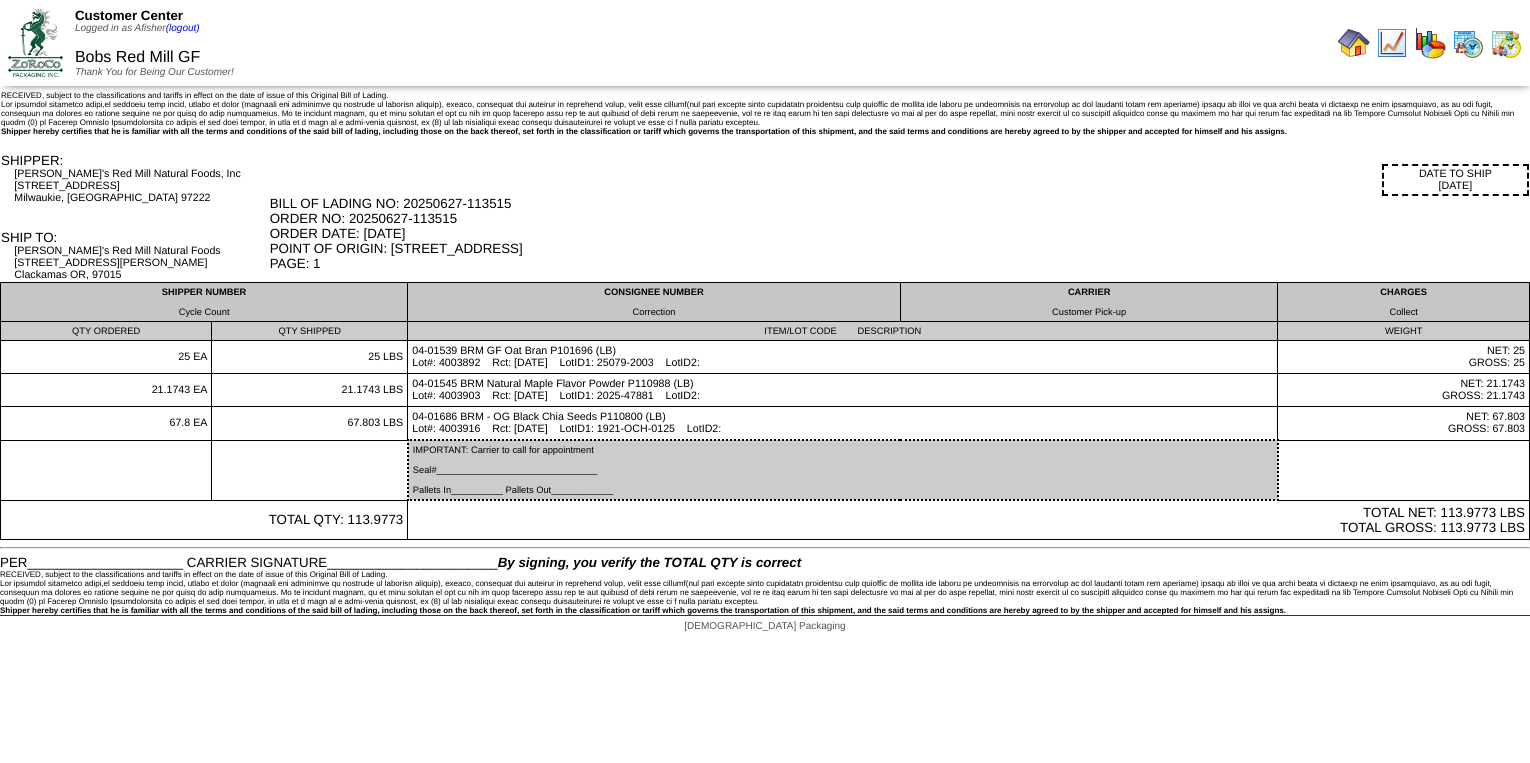 scroll, scrollTop: 0, scrollLeft: 0, axis: both 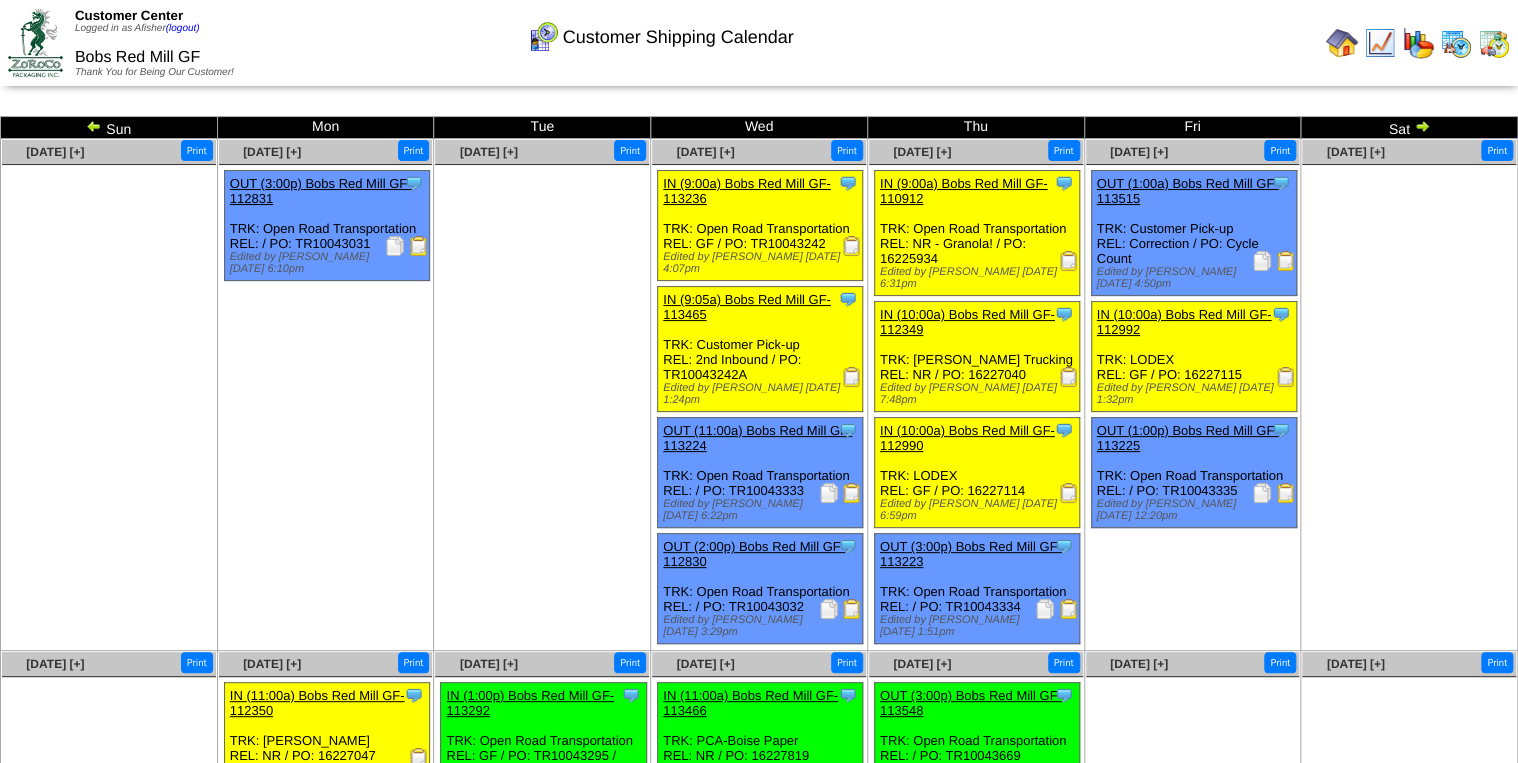 click at bounding box center [852, 377] 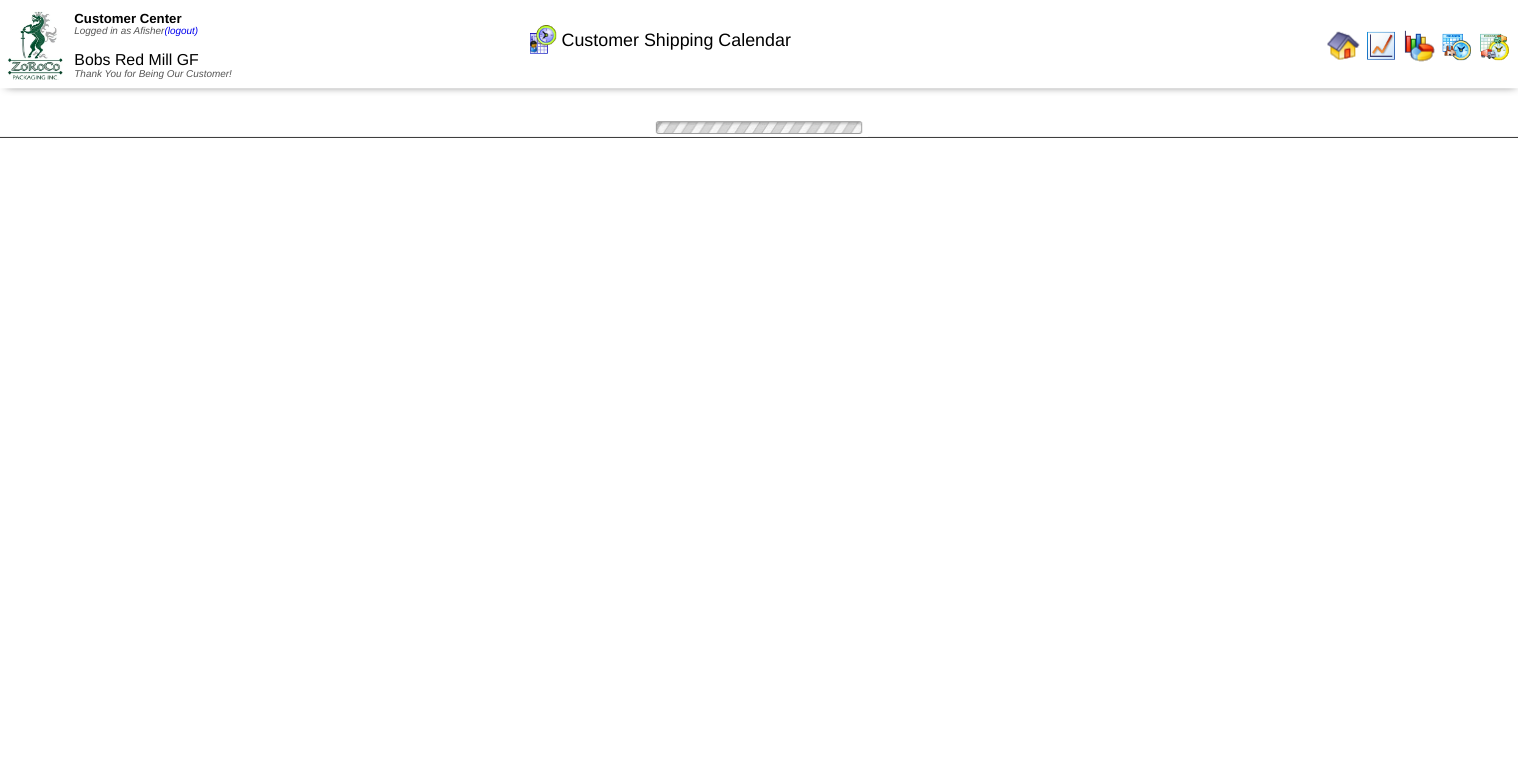 scroll, scrollTop: 0, scrollLeft: 0, axis: both 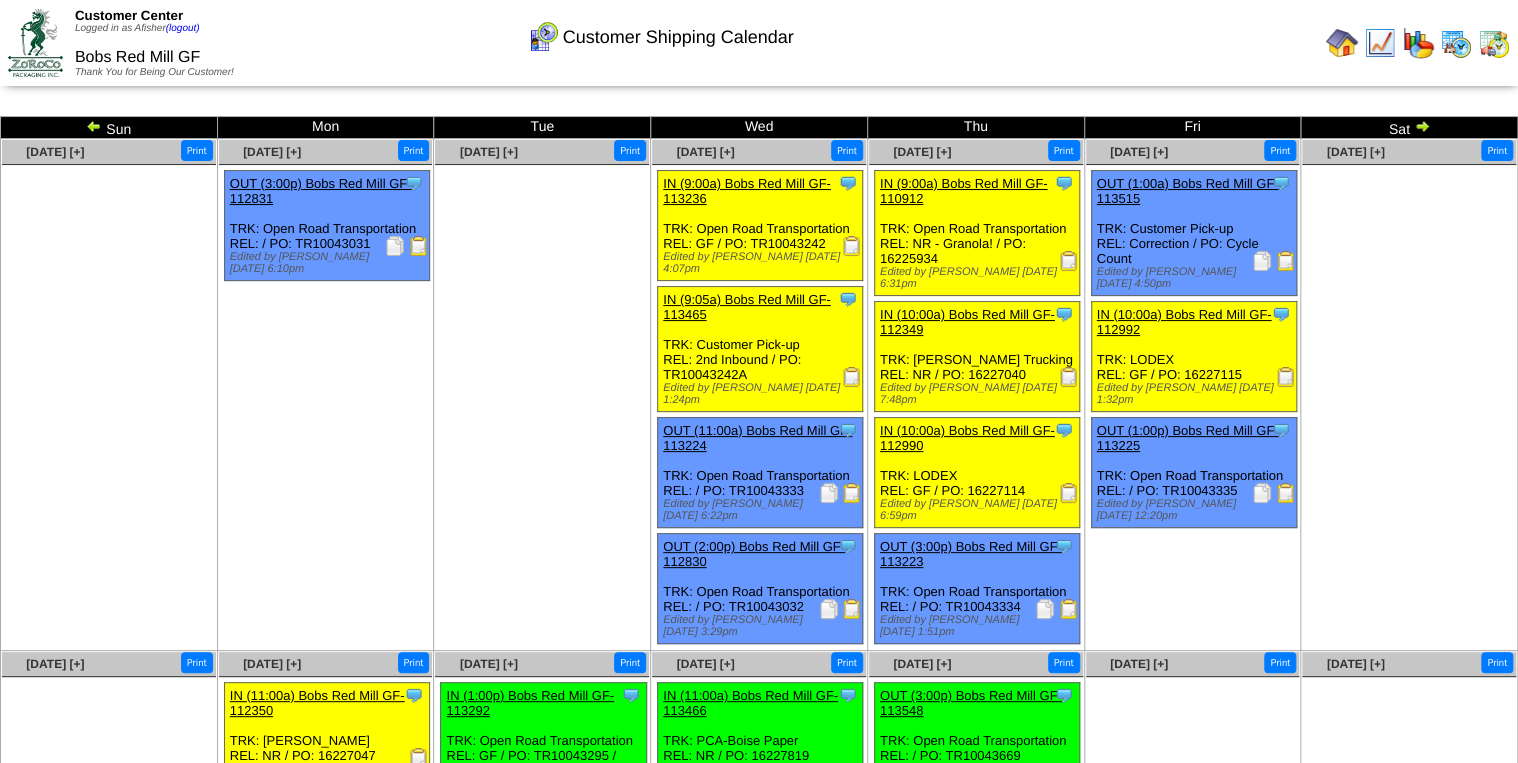 click at bounding box center (1069, 493) 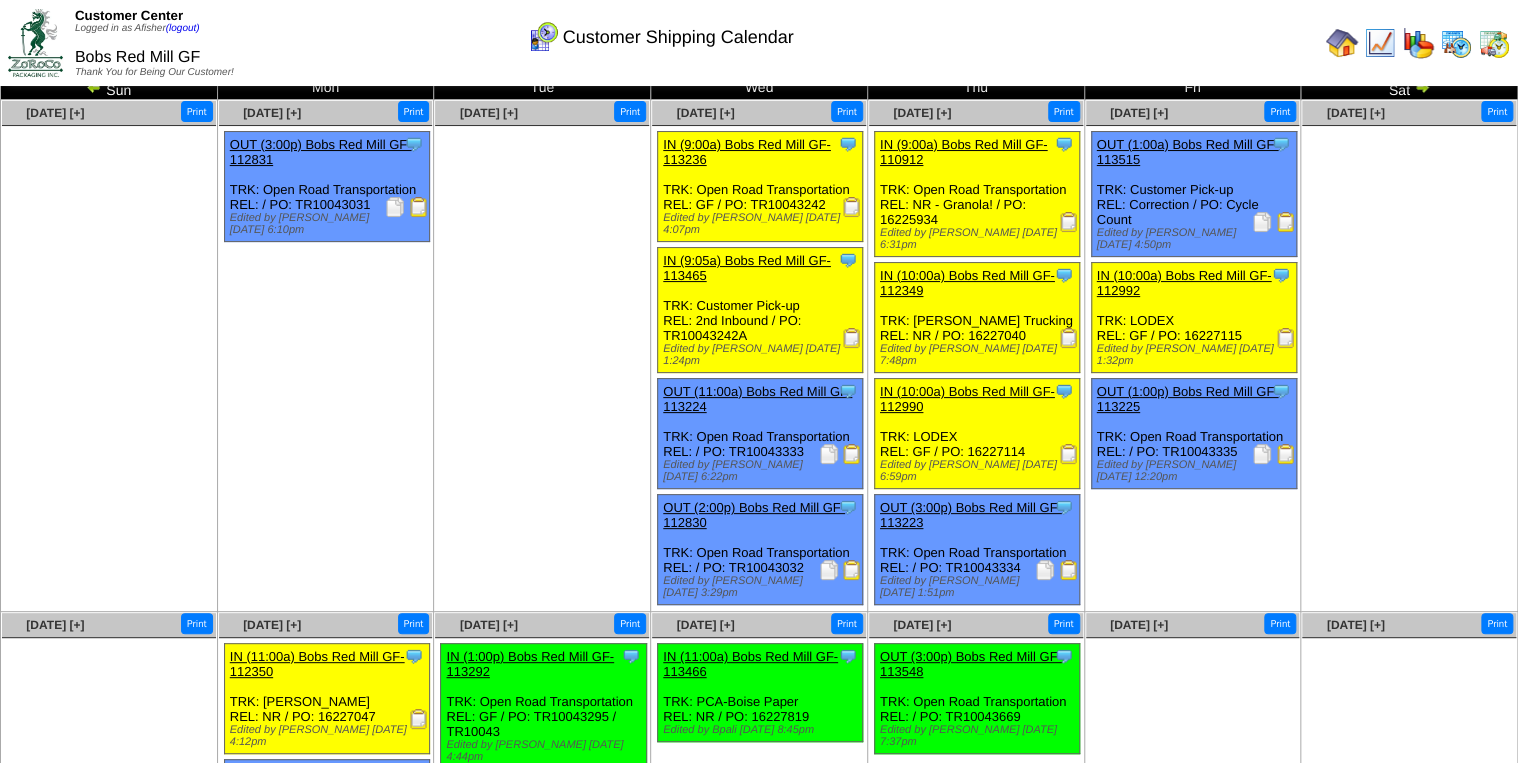 scroll, scrollTop: 0, scrollLeft: 0, axis: both 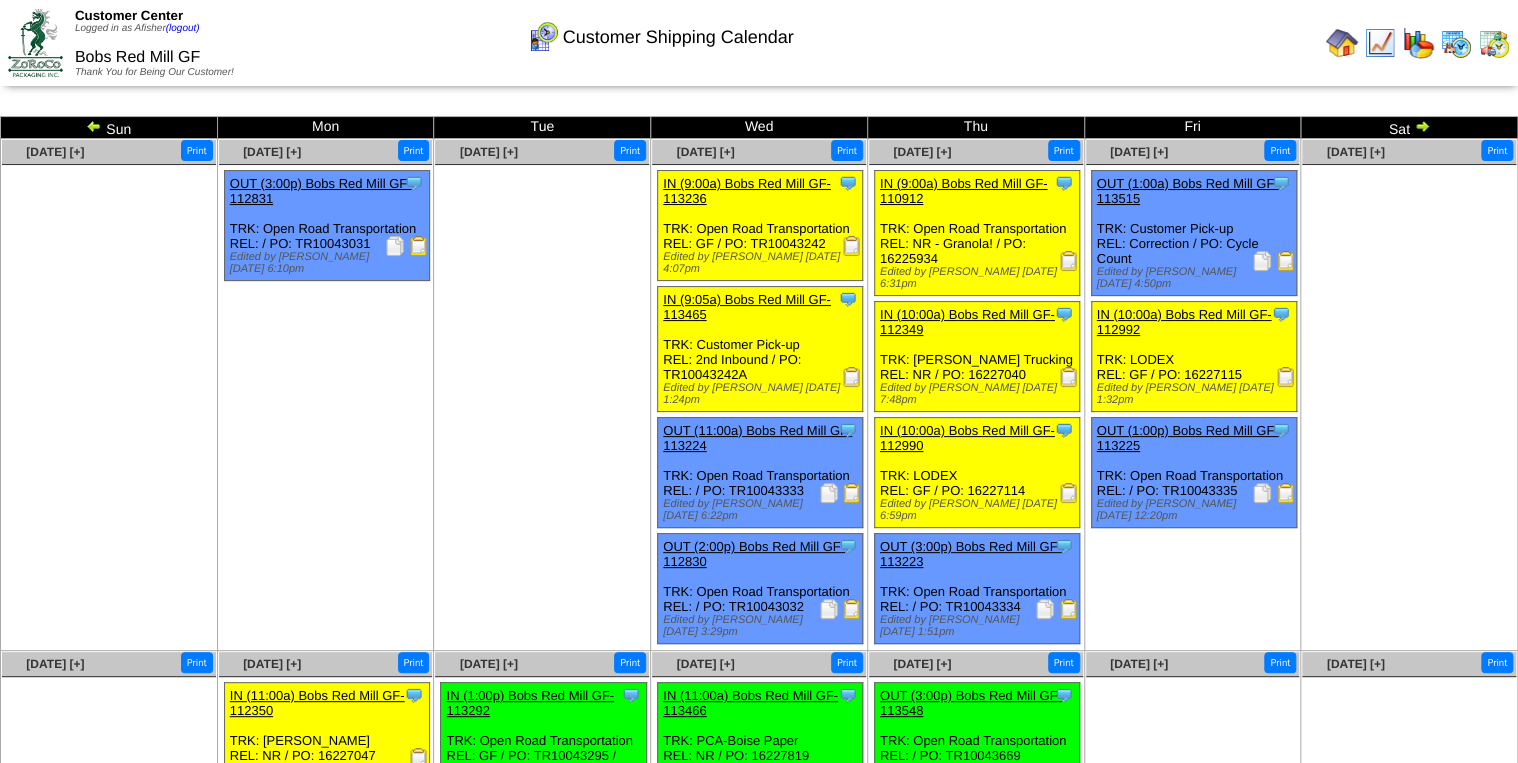 click at bounding box center (1342, 43) 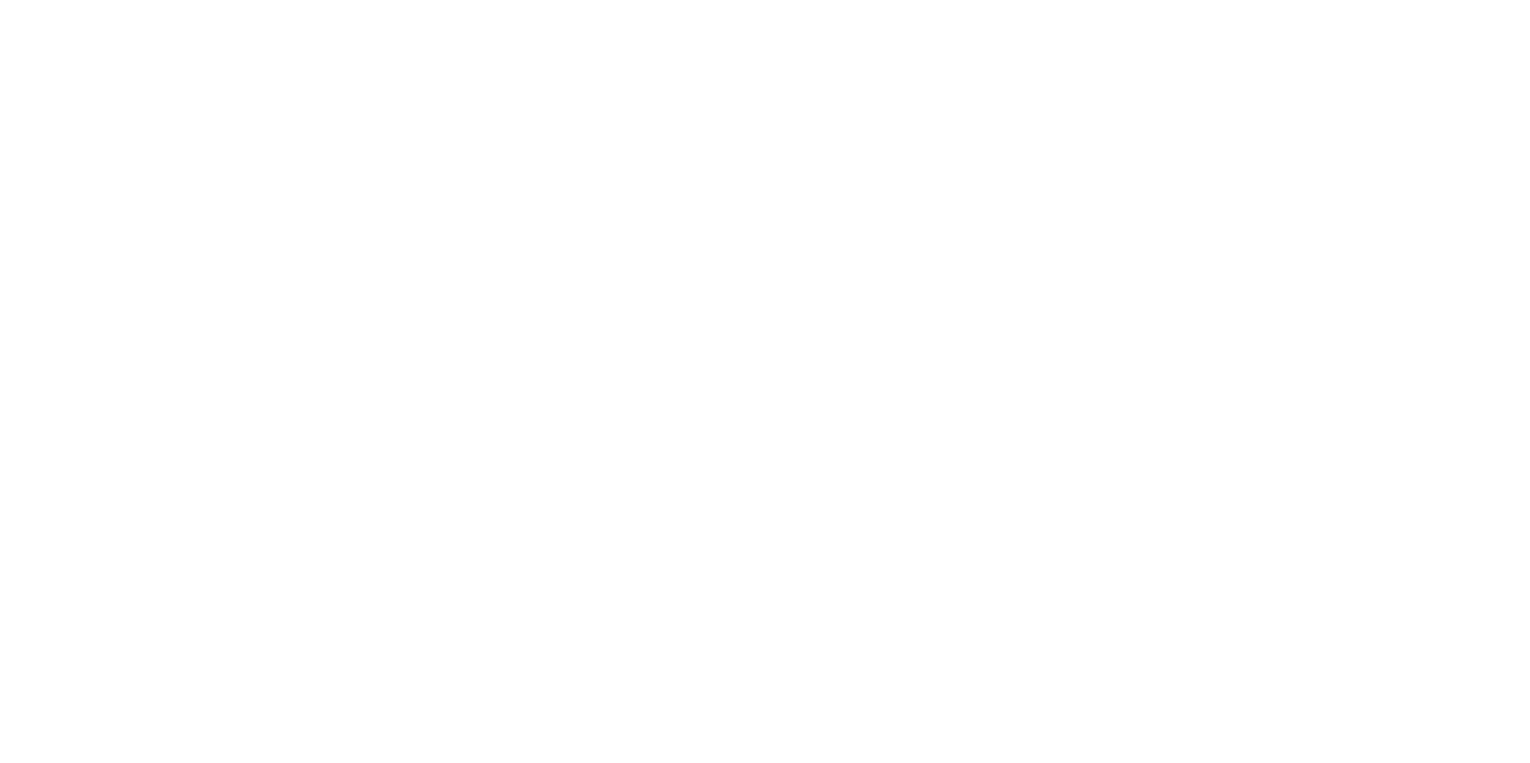 scroll, scrollTop: 0, scrollLeft: 0, axis: both 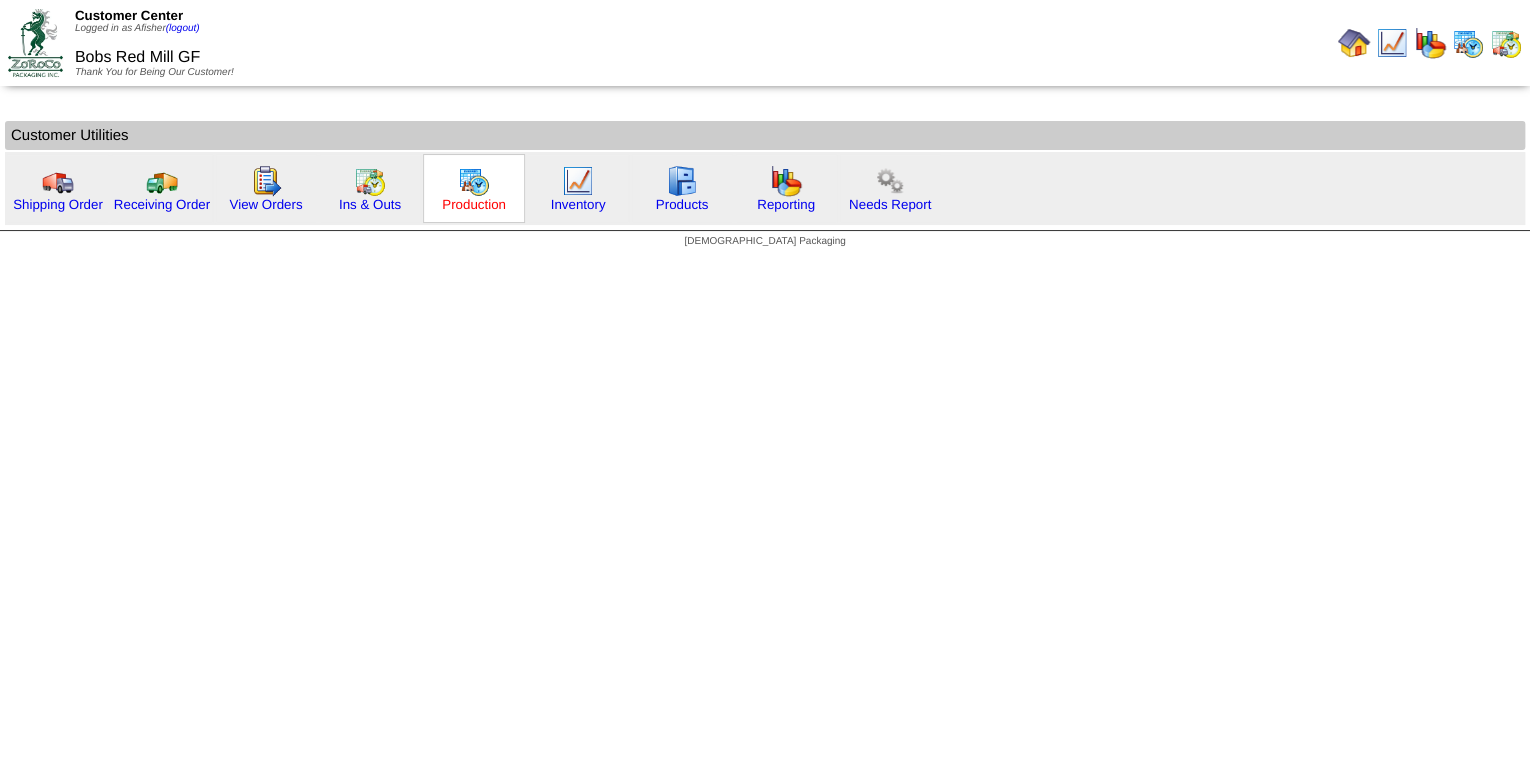 click on "Production" at bounding box center (474, 204) 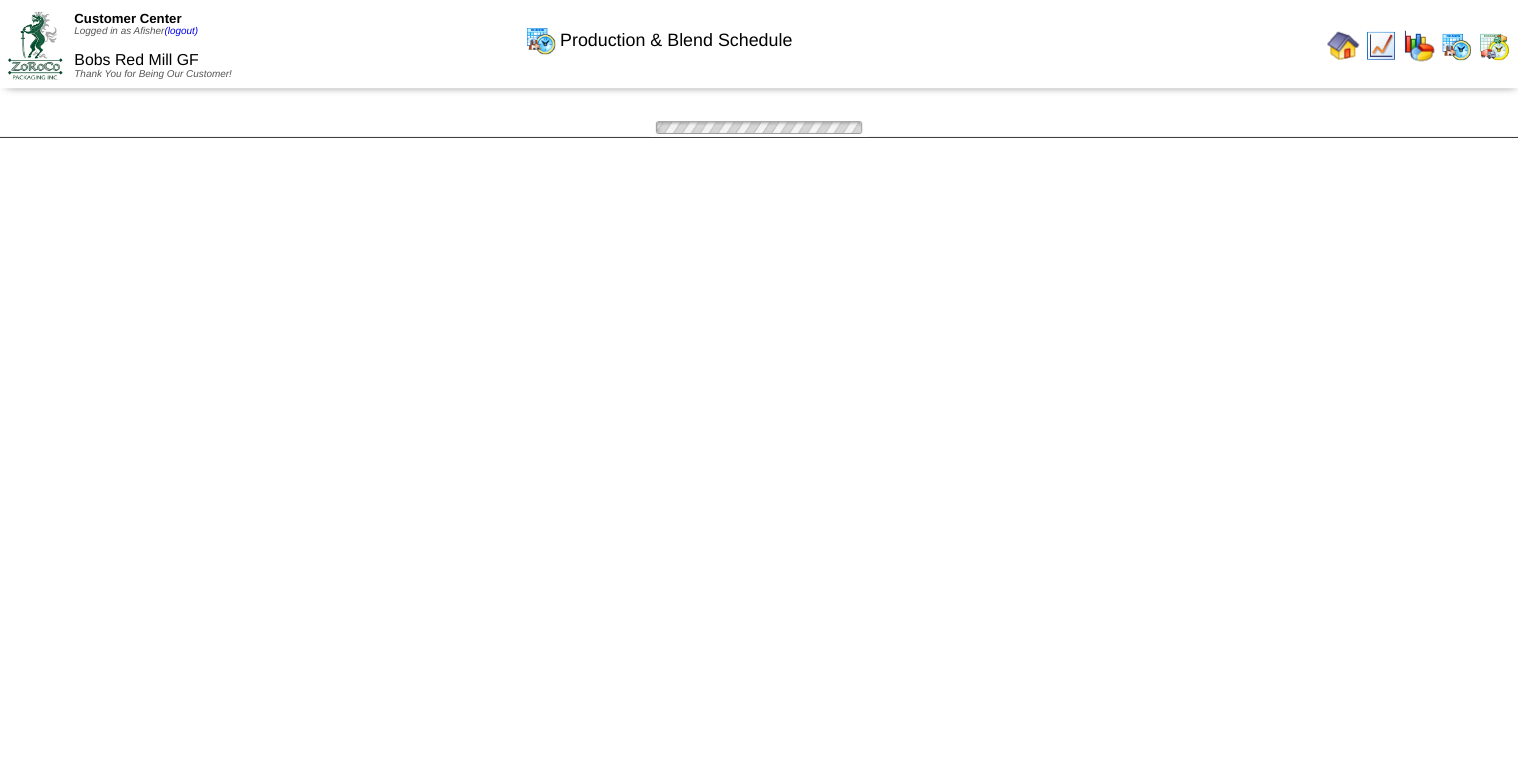 scroll, scrollTop: 0, scrollLeft: 0, axis: both 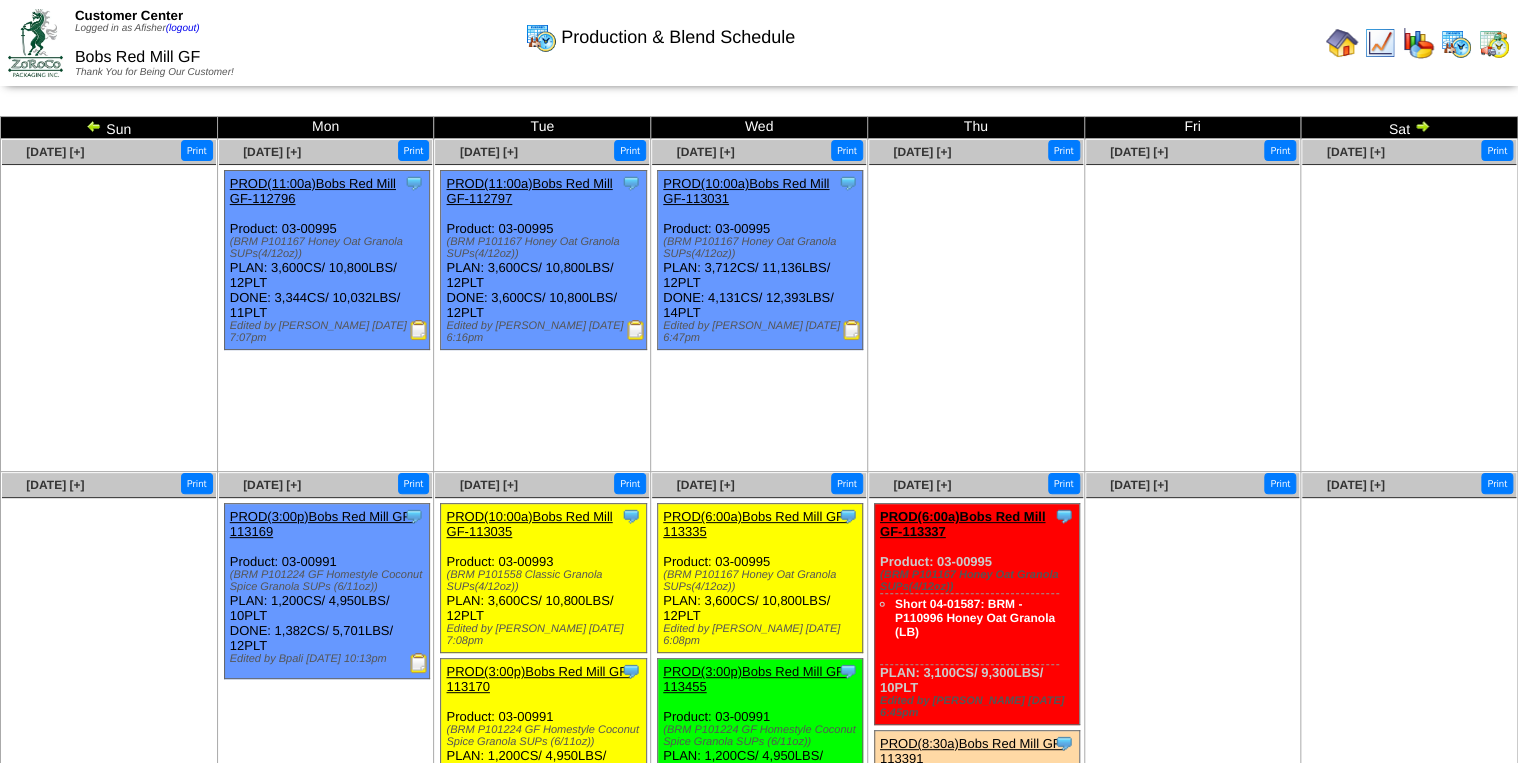 click at bounding box center [94, 126] 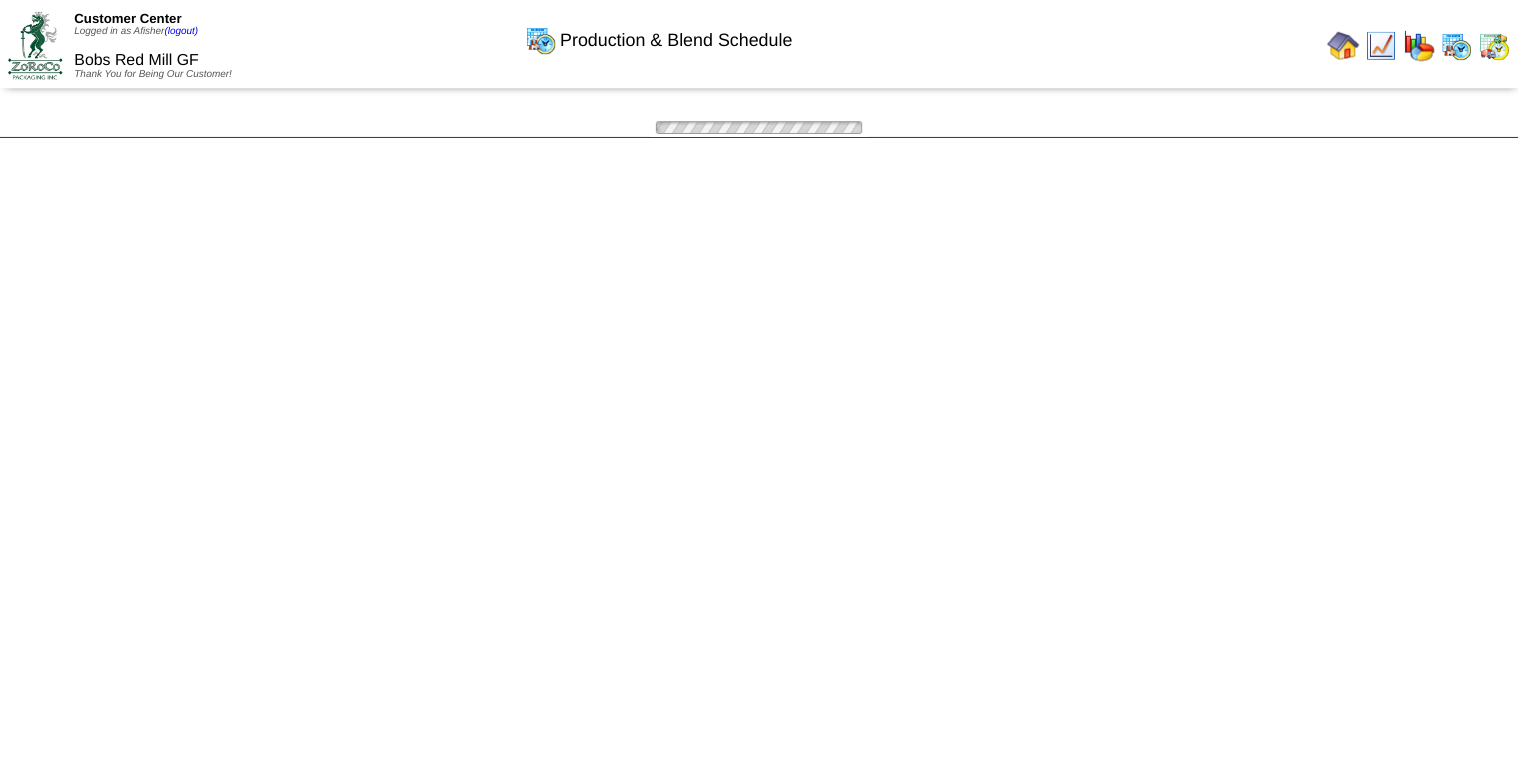 scroll, scrollTop: 0, scrollLeft: 0, axis: both 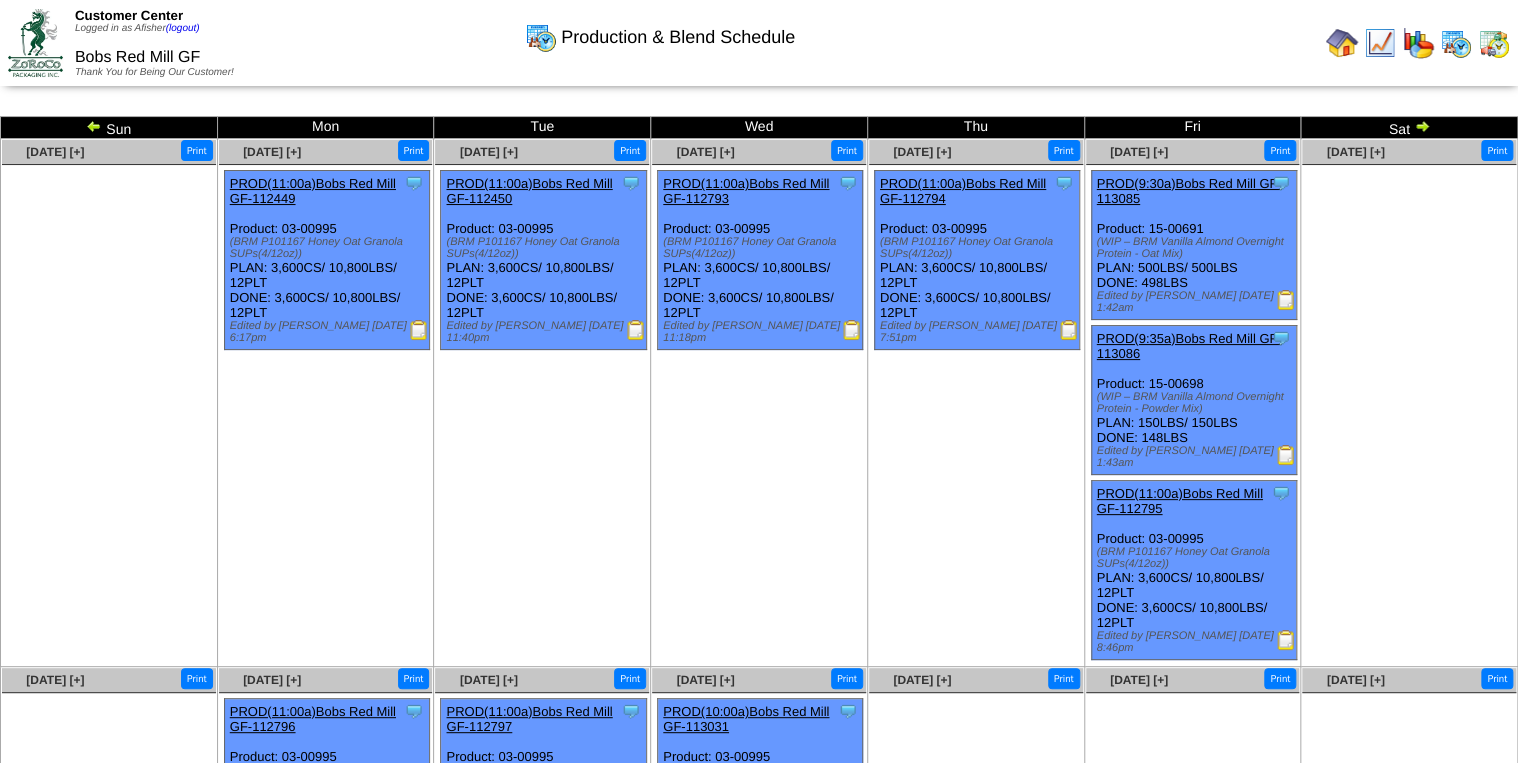 drag, startPoint x: 1141, startPoint y: 284, endPoint x: 1172, endPoint y: 283, distance: 31.016125 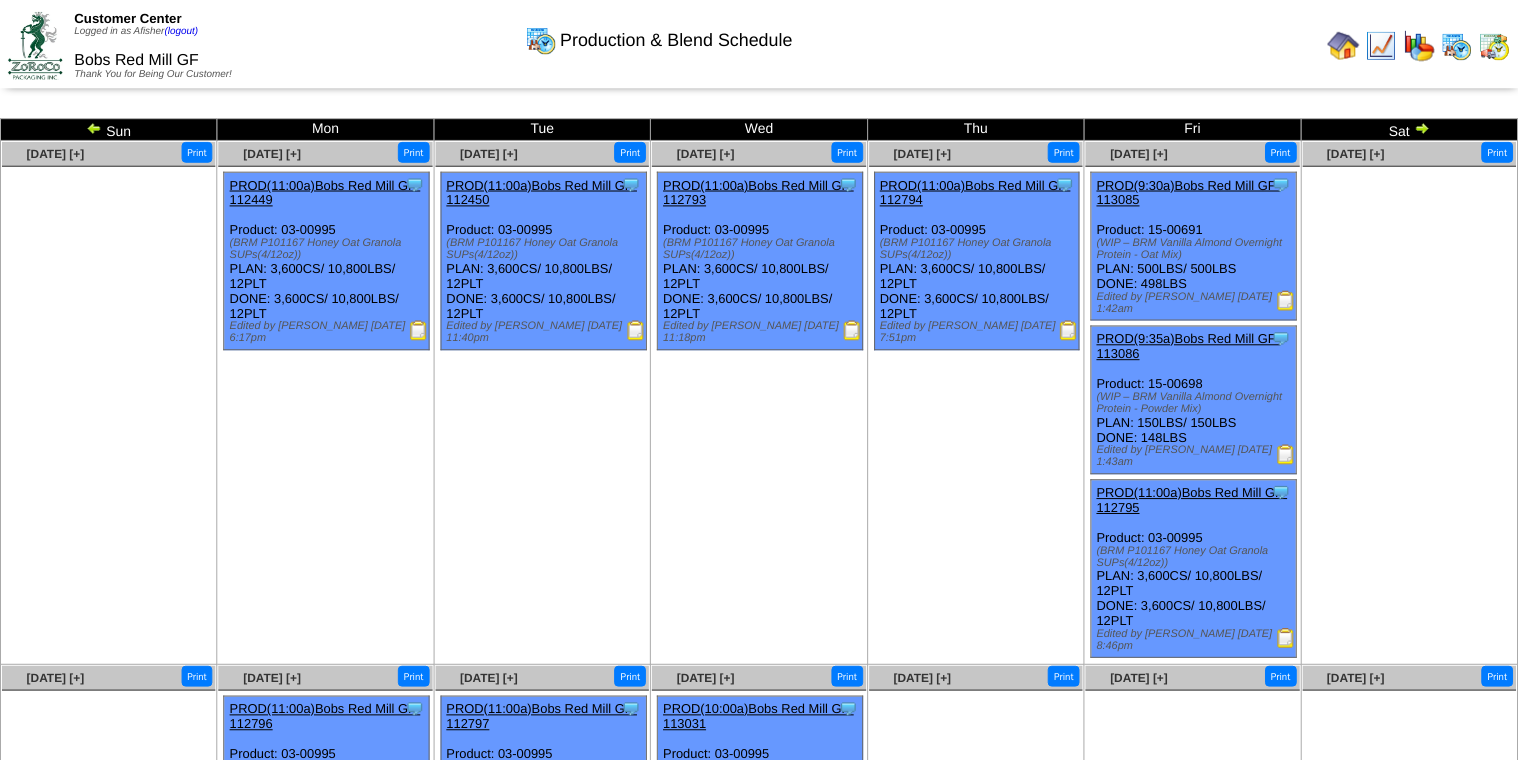 scroll, scrollTop: 0, scrollLeft: 0, axis: both 